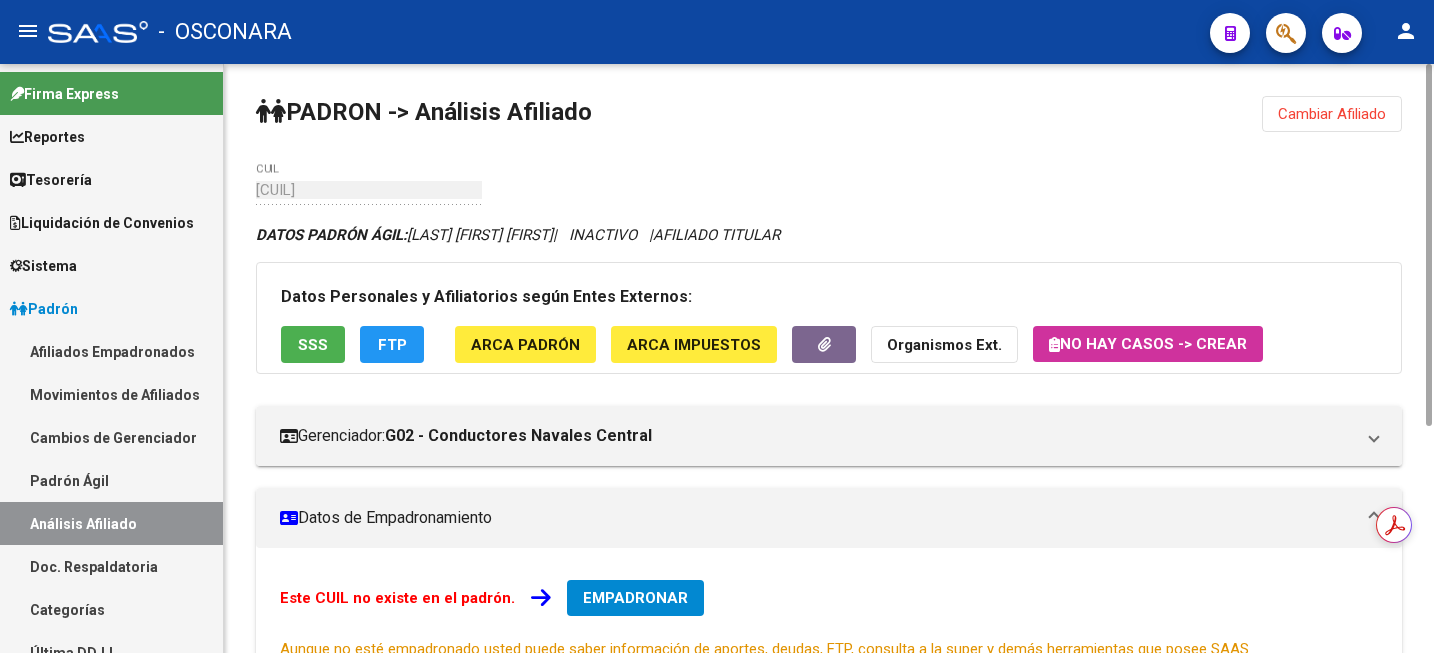 scroll, scrollTop: 0, scrollLeft: 0, axis: both 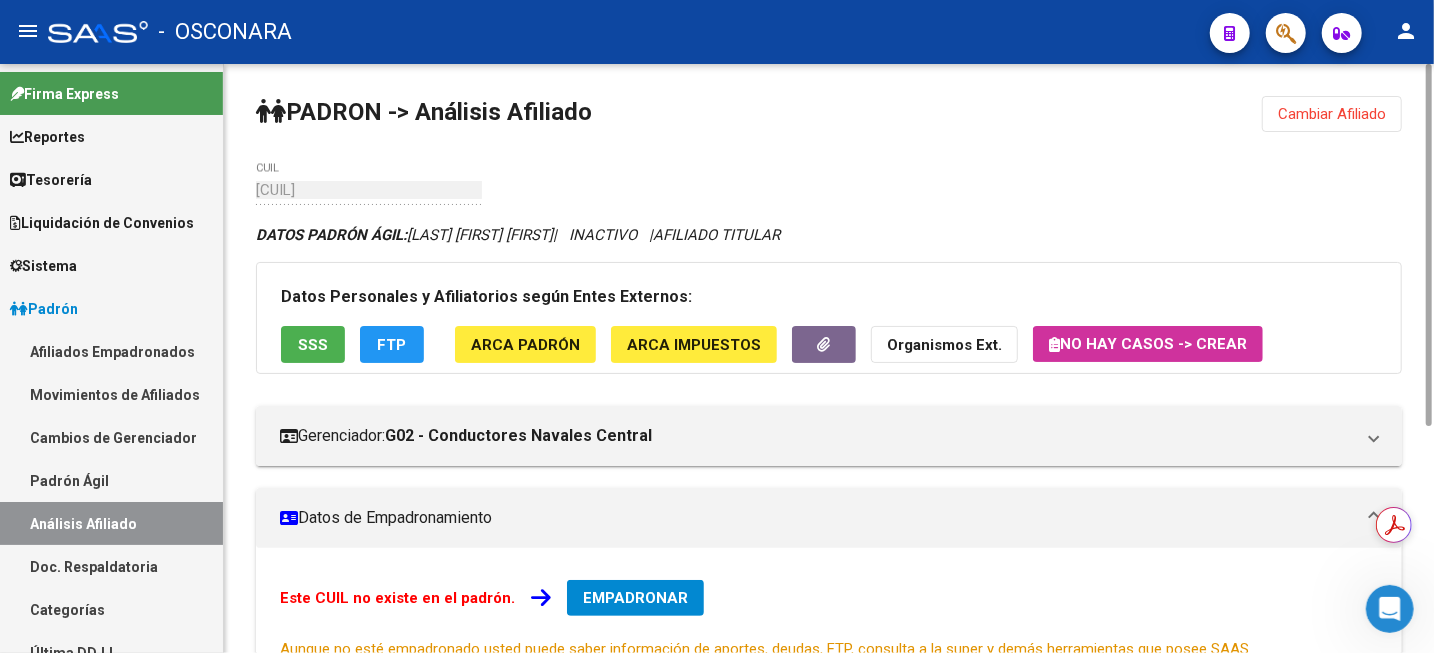 click on "Cambiar Afiliado" 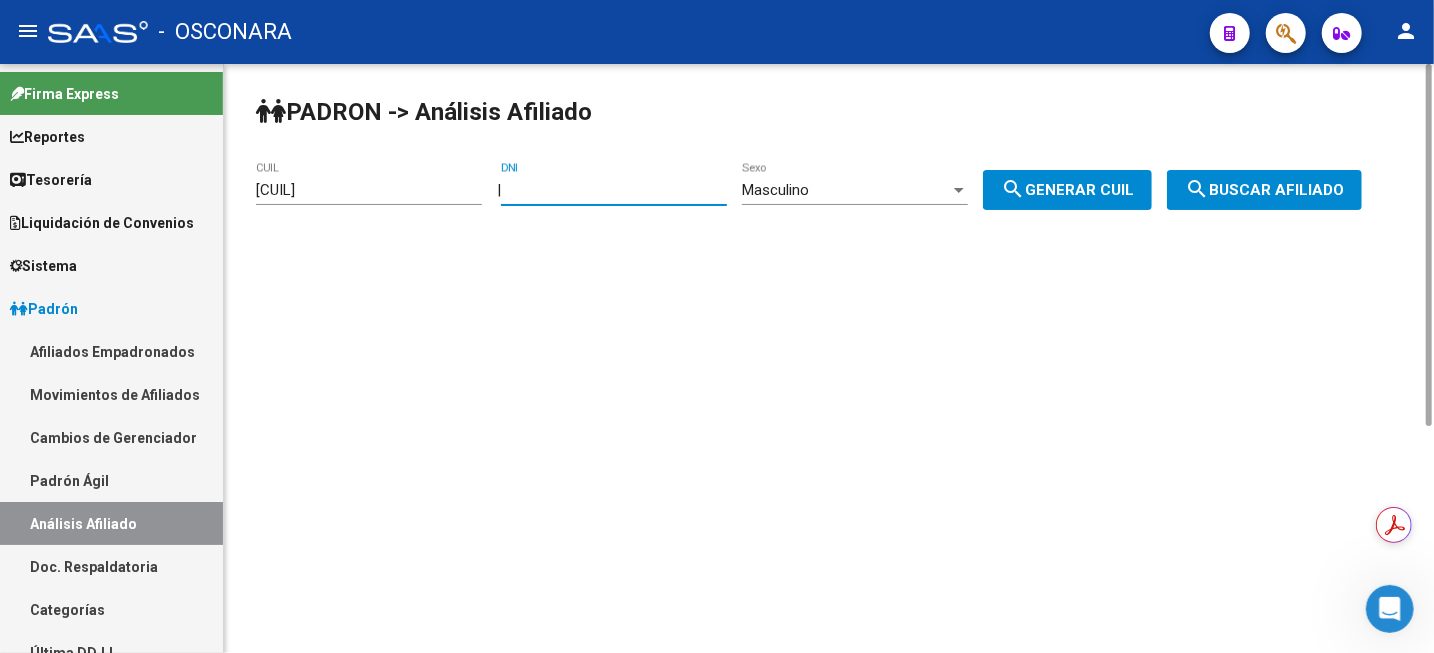 drag, startPoint x: 652, startPoint y: 189, endPoint x: 633, endPoint y: 197, distance: 20.615528 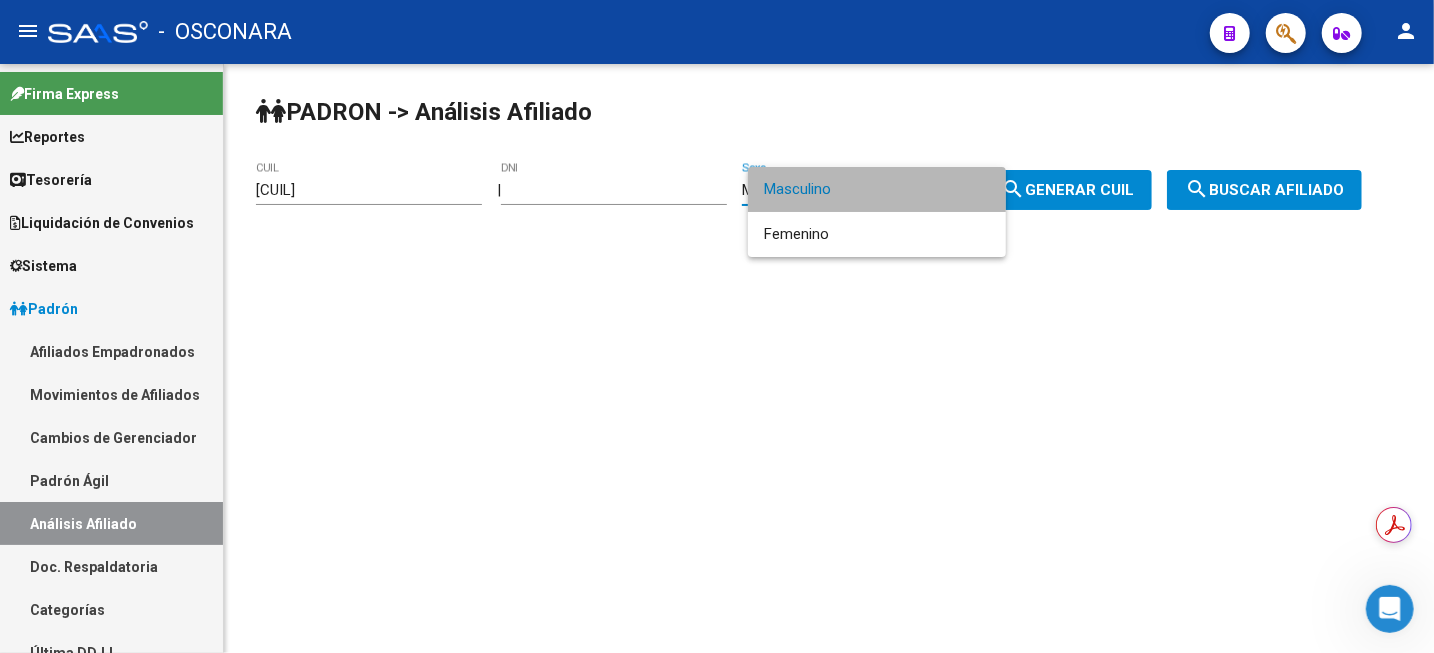 click on "Masculino" at bounding box center [877, 189] 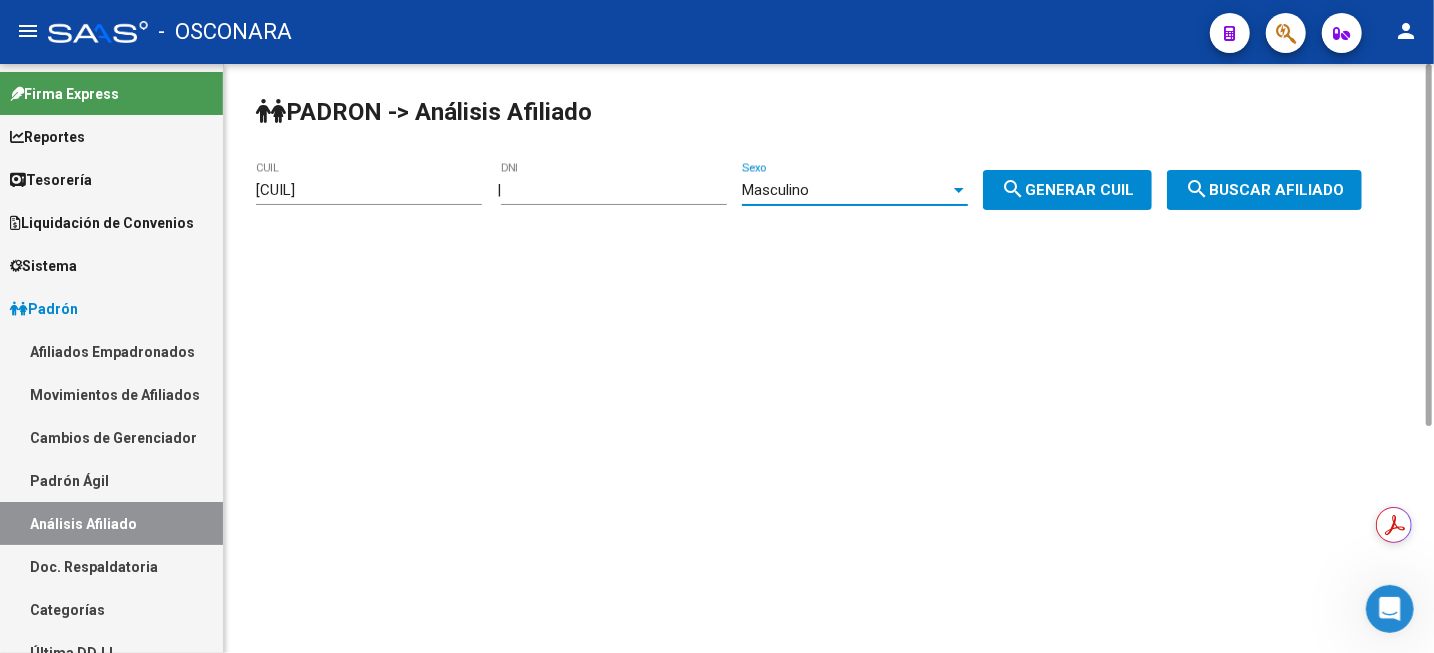 click on "search  Generar CUIL" 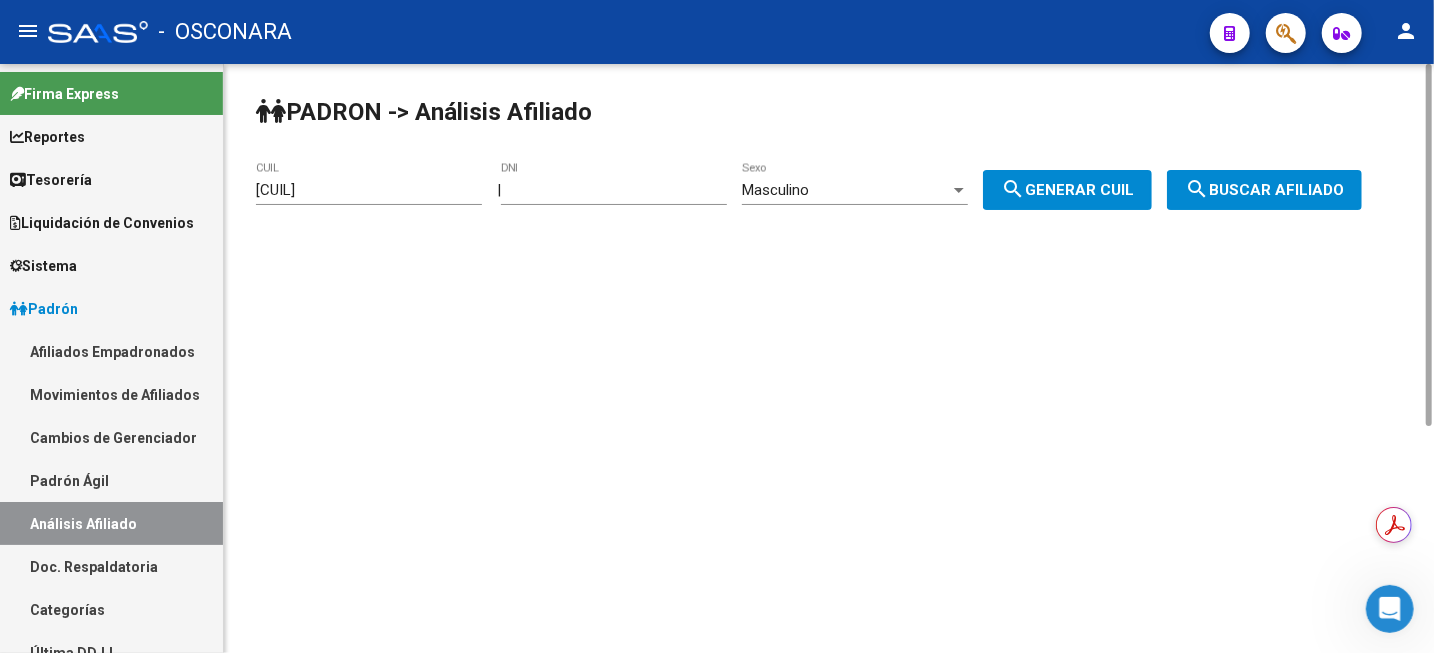 click on "search  Buscar afiliado" 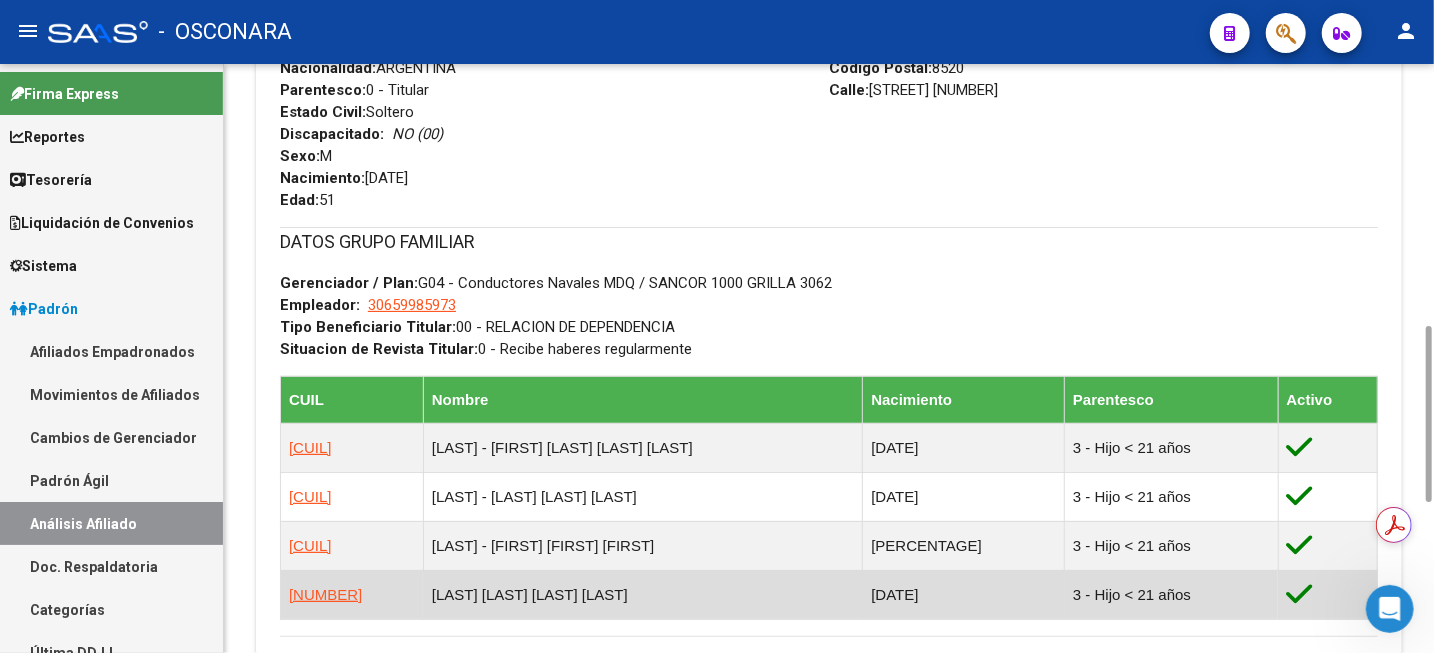 scroll, scrollTop: 1372, scrollLeft: 0, axis: vertical 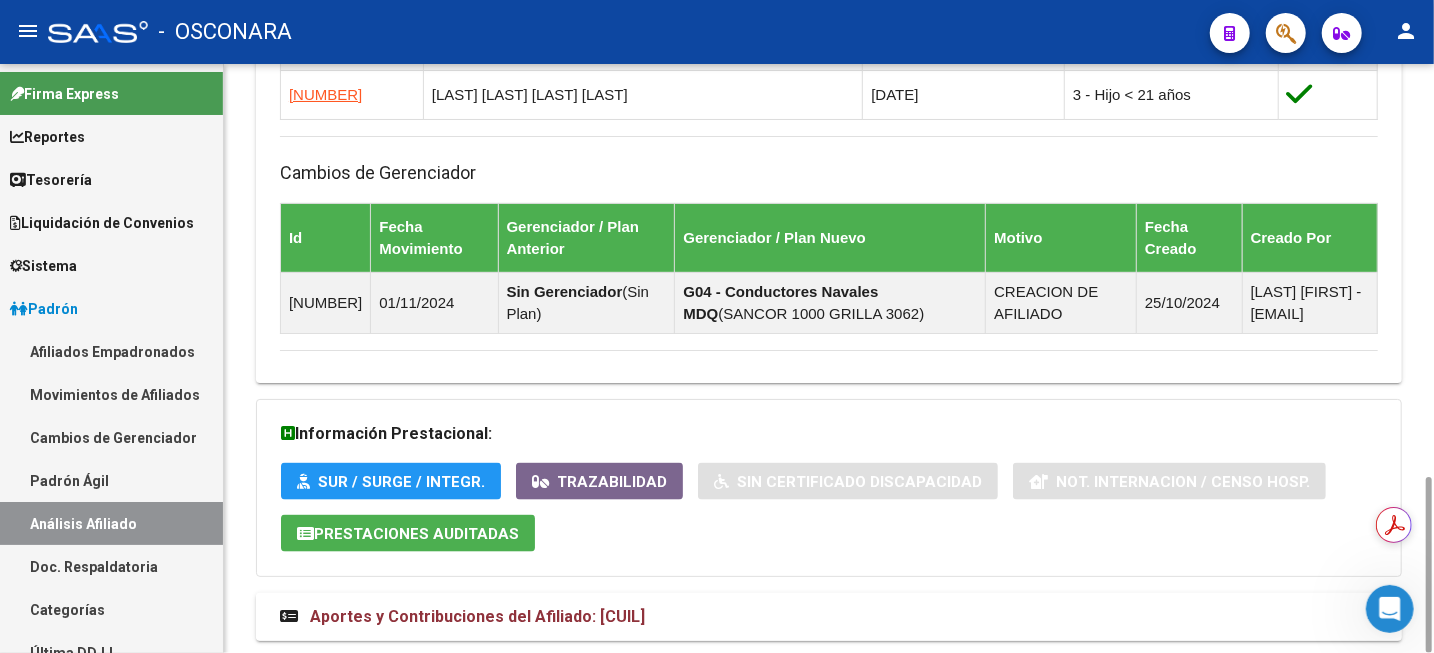 click on "Aportes y Contribuciones del Afiliado: [CUIL]" at bounding box center (477, 616) 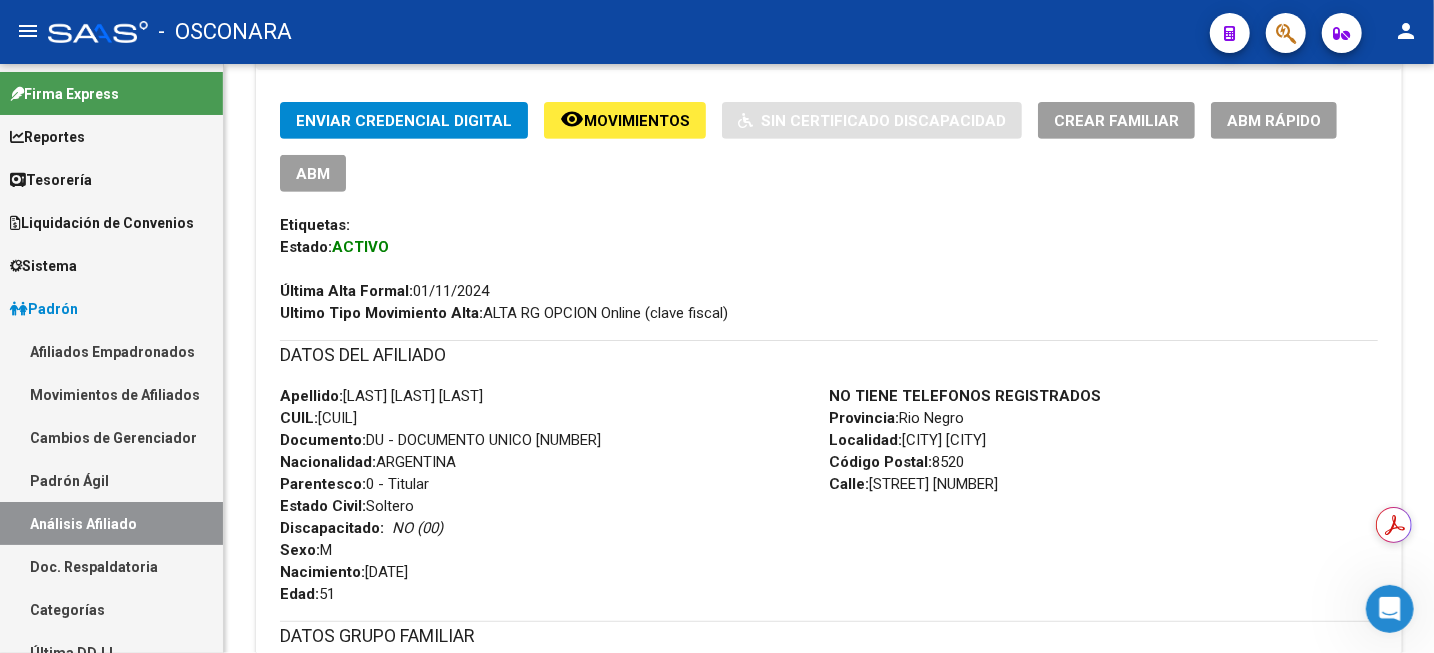 scroll, scrollTop: 0, scrollLeft: 0, axis: both 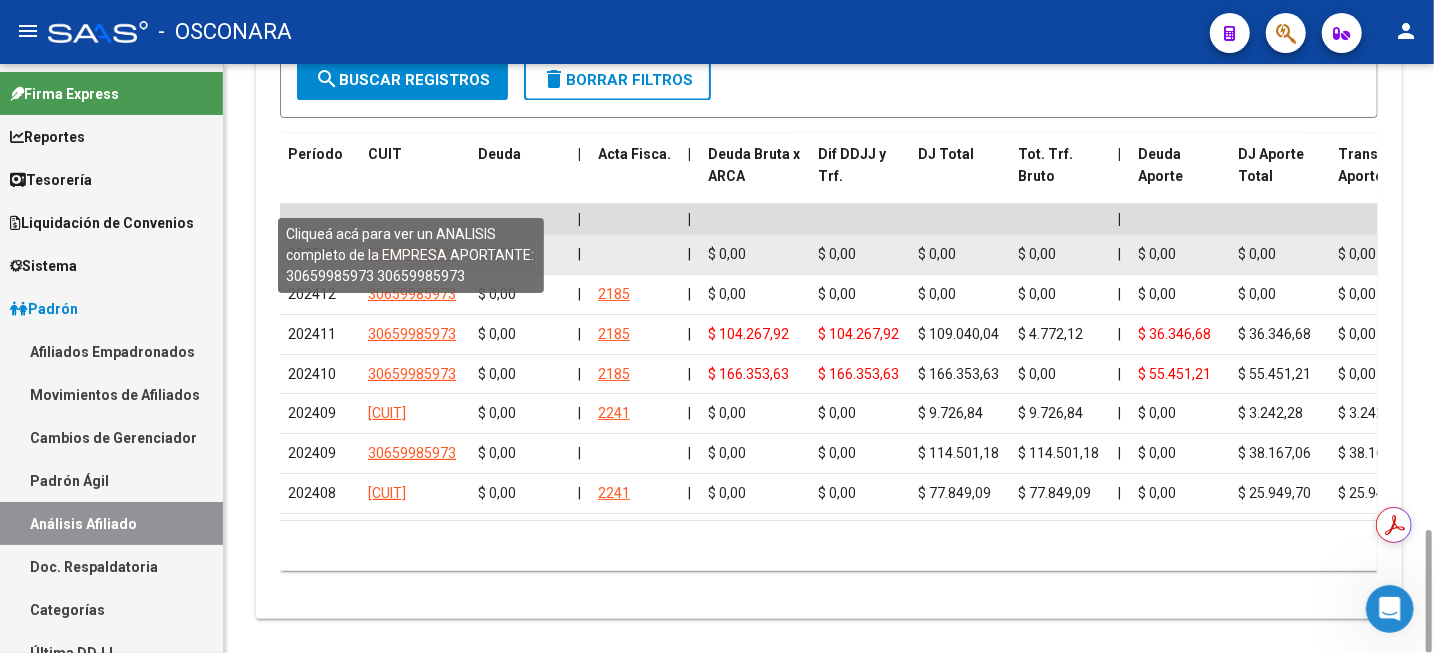 click on "30659985973" 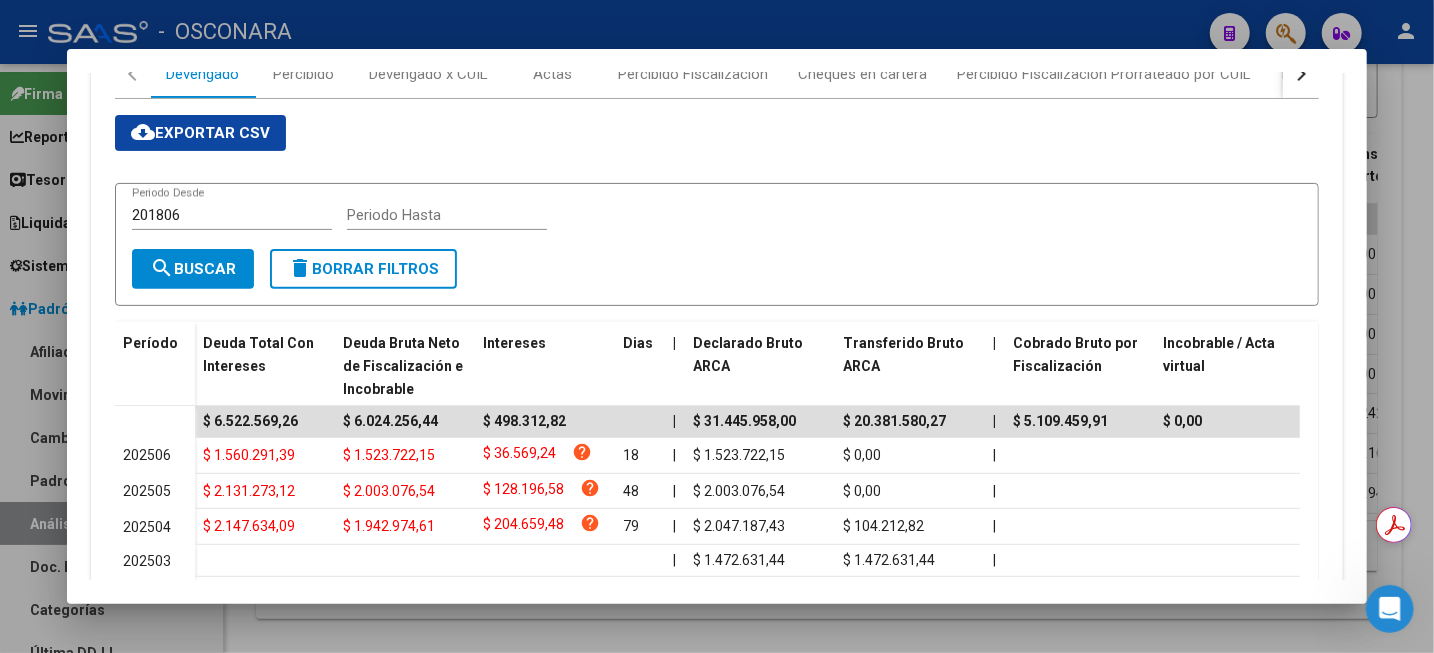 scroll, scrollTop: 375, scrollLeft: 0, axis: vertical 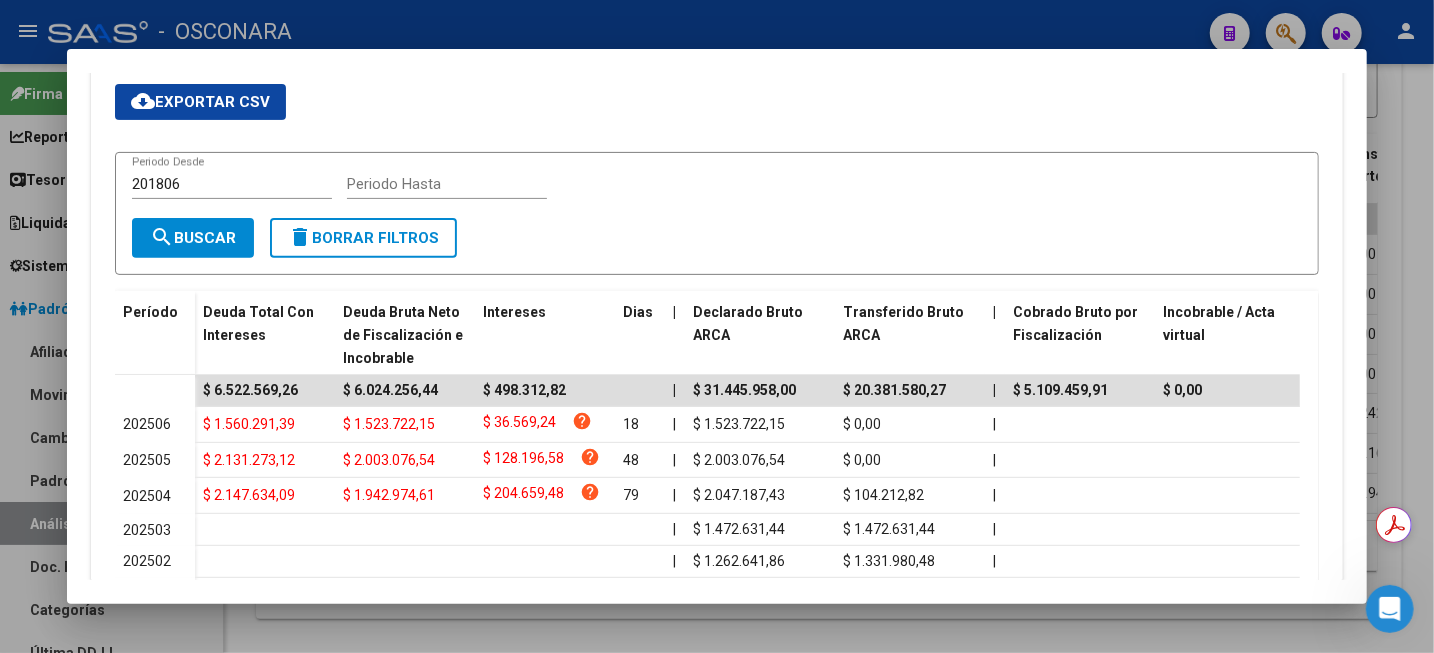 click at bounding box center [717, 326] 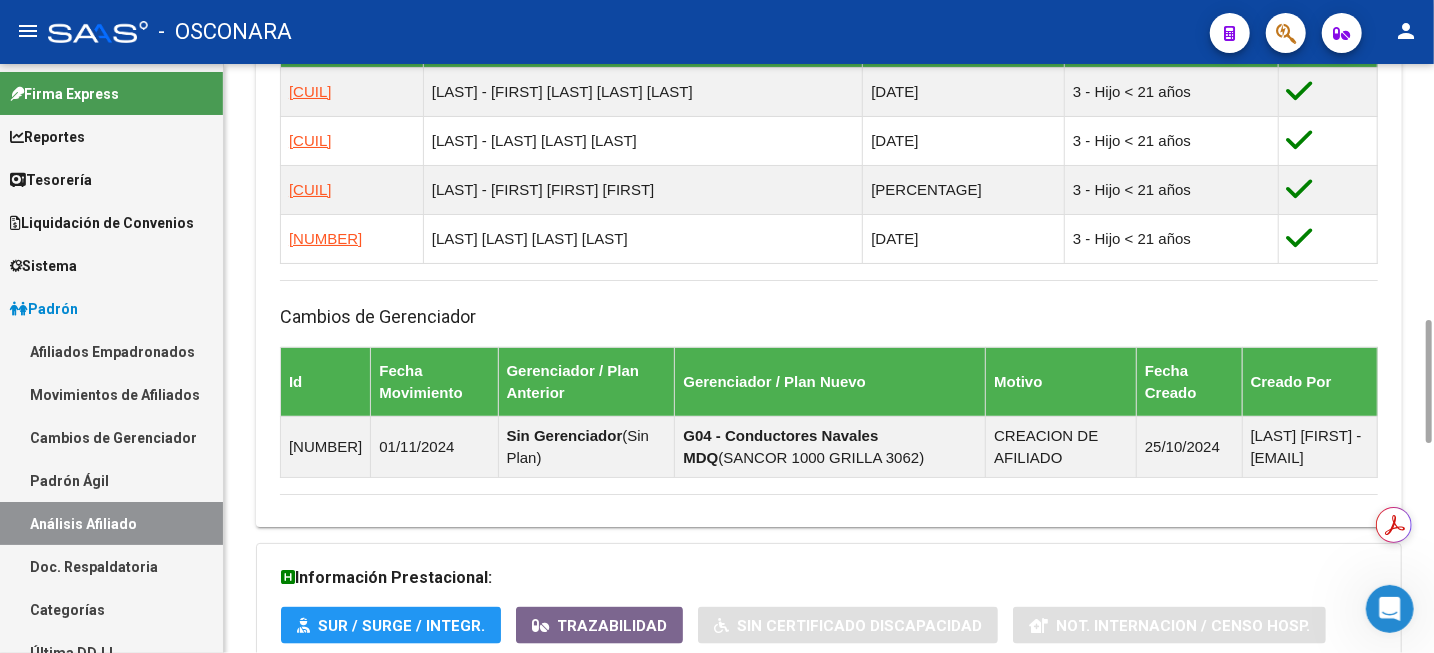 scroll, scrollTop: 478, scrollLeft: 0, axis: vertical 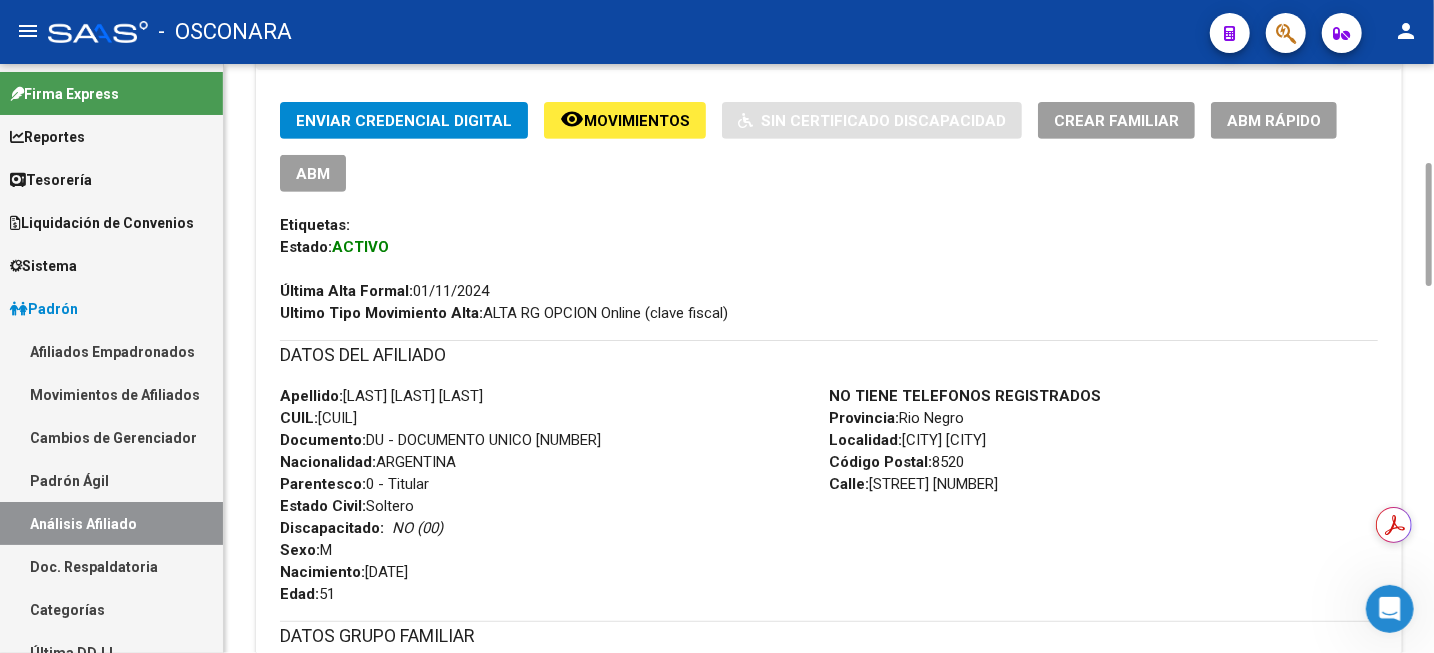 click on "CUIL:  [CUIL]" at bounding box center [318, 418] 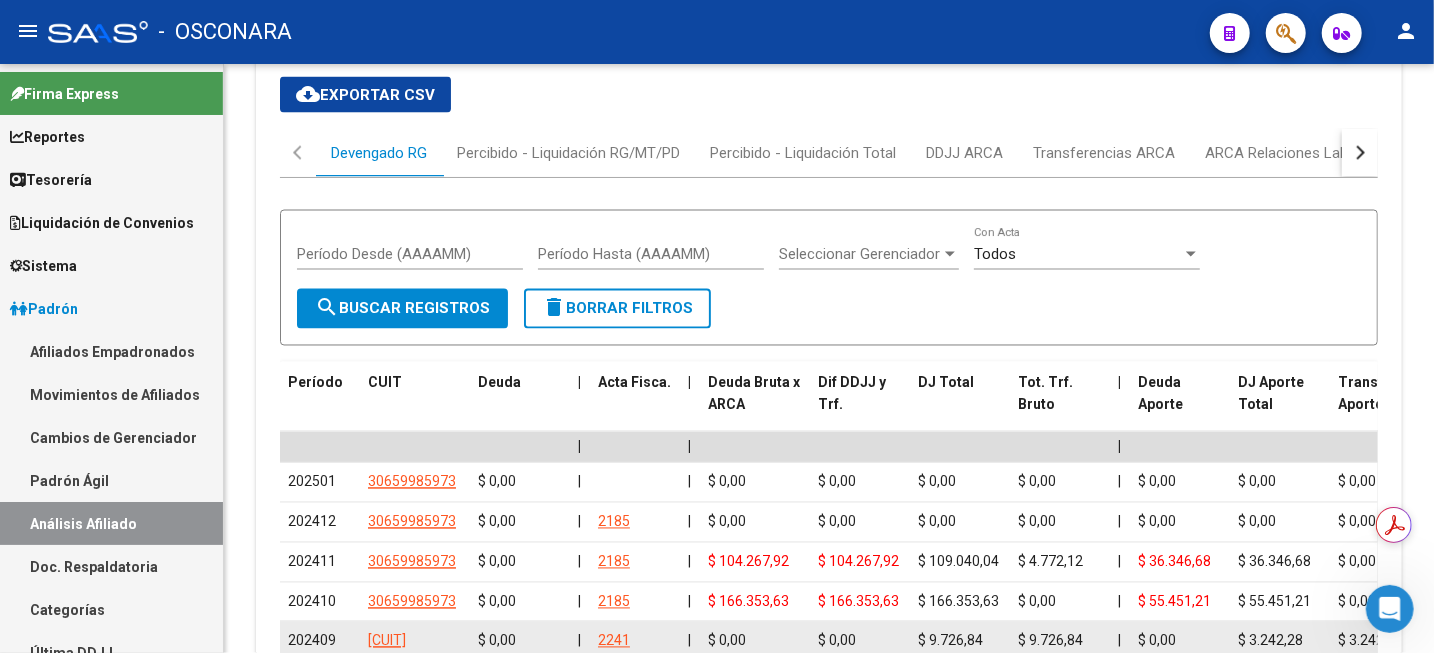 scroll, scrollTop: 2228, scrollLeft: 0, axis: vertical 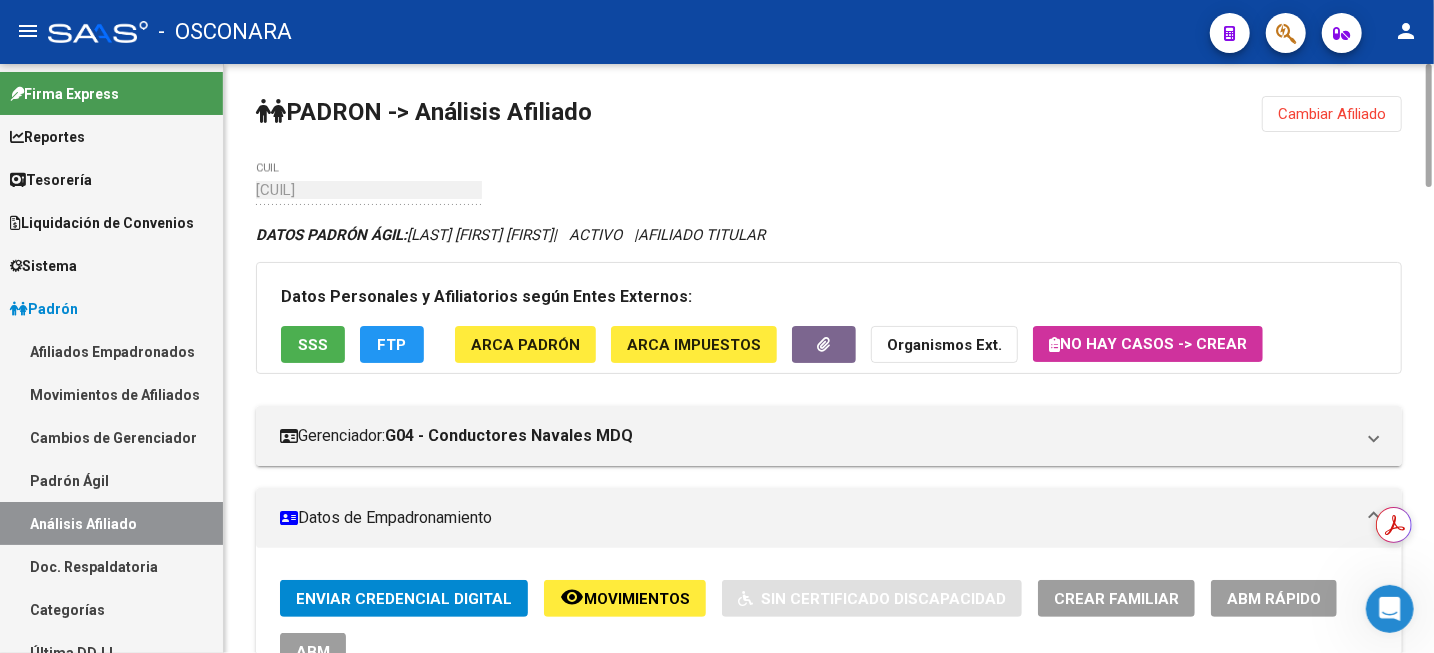 drag, startPoint x: 1423, startPoint y: 556, endPoint x: 1426, endPoint y: 46, distance: 510.00882 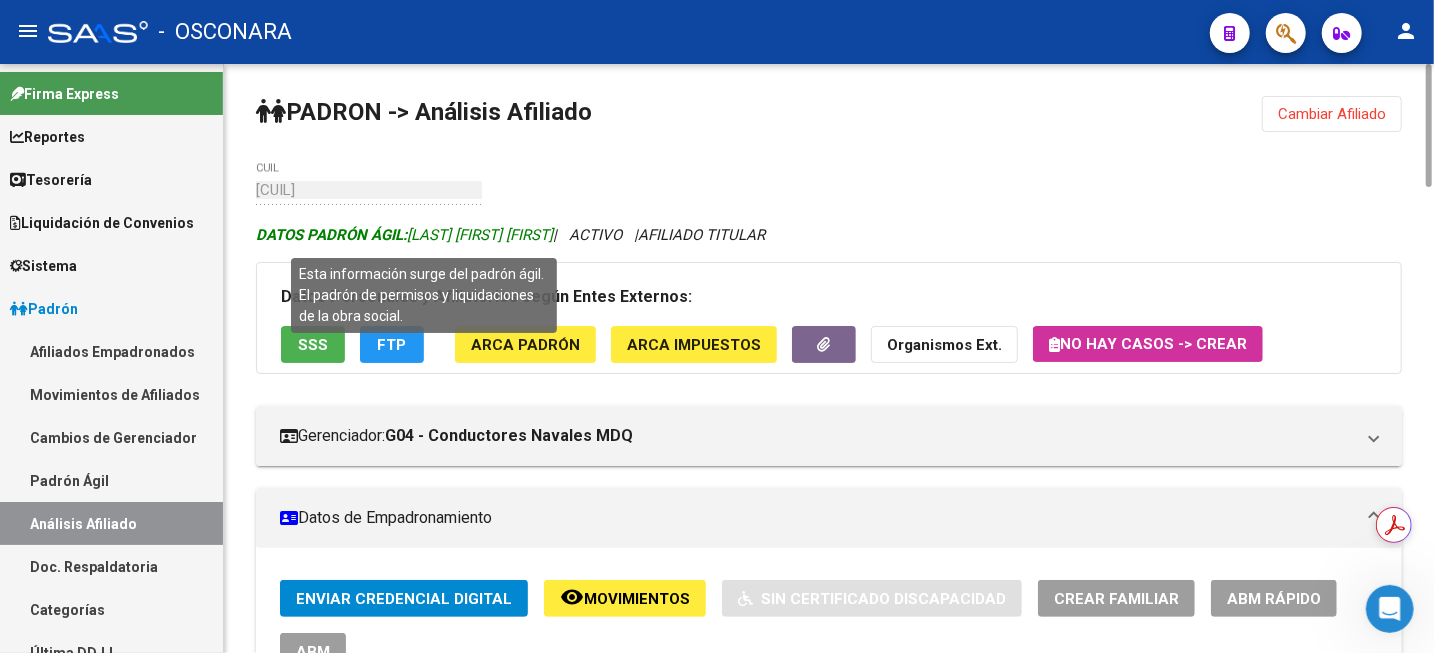 drag, startPoint x: 411, startPoint y: 232, endPoint x: 587, endPoint y: 233, distance: 176.00284 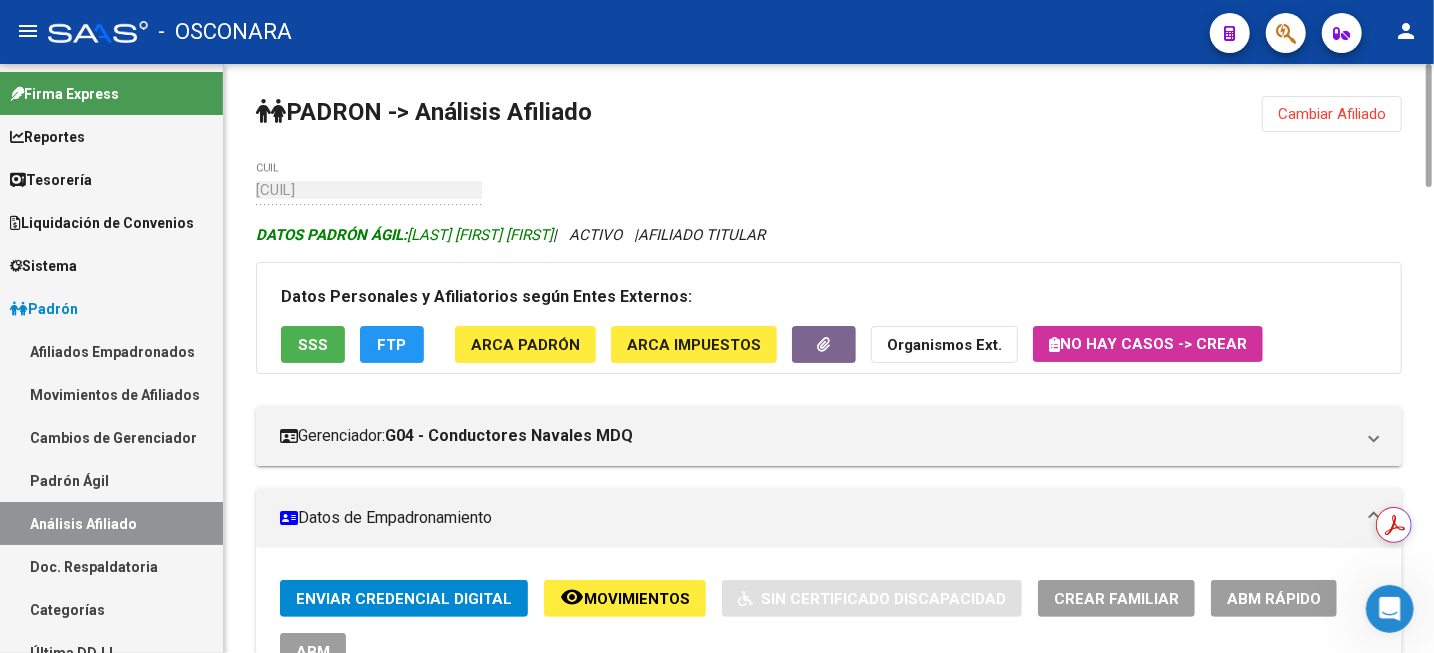 copy on "[LAST] [FIRST] [FIRST]" 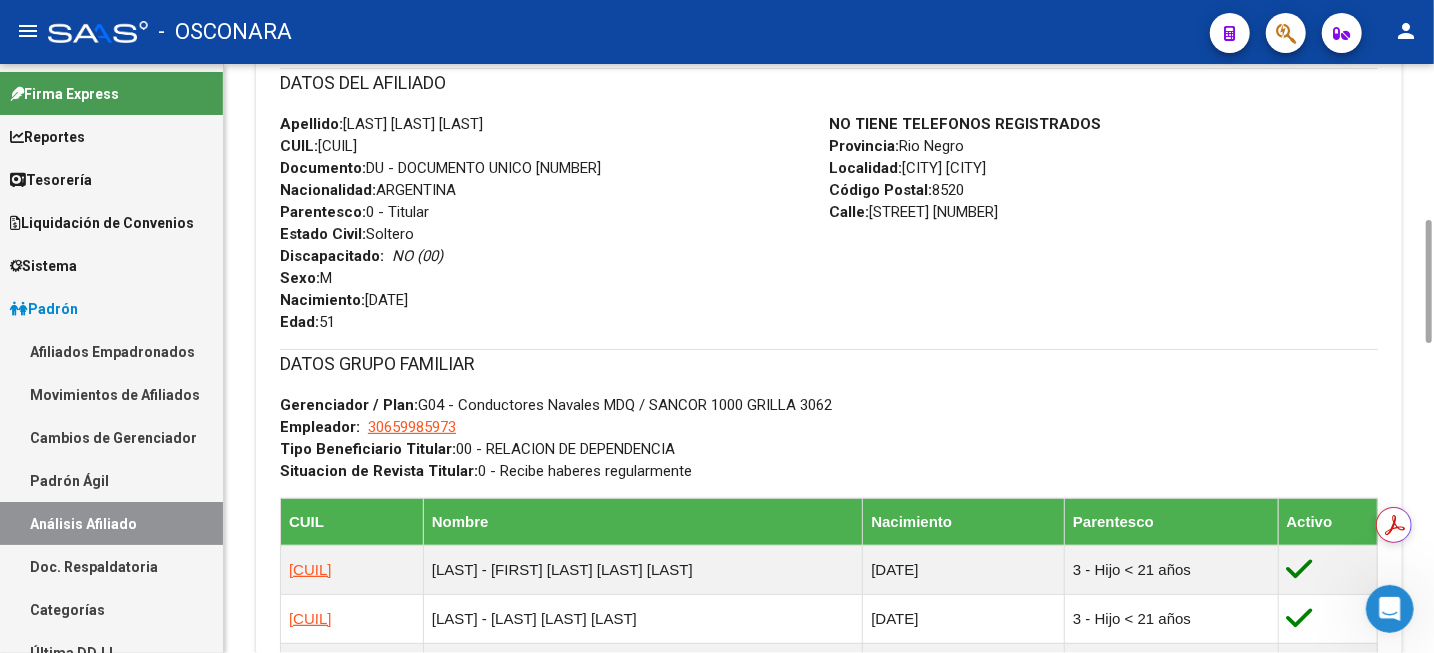 scroll, scrollTop: 0, scrollLeft: 0, axis: both 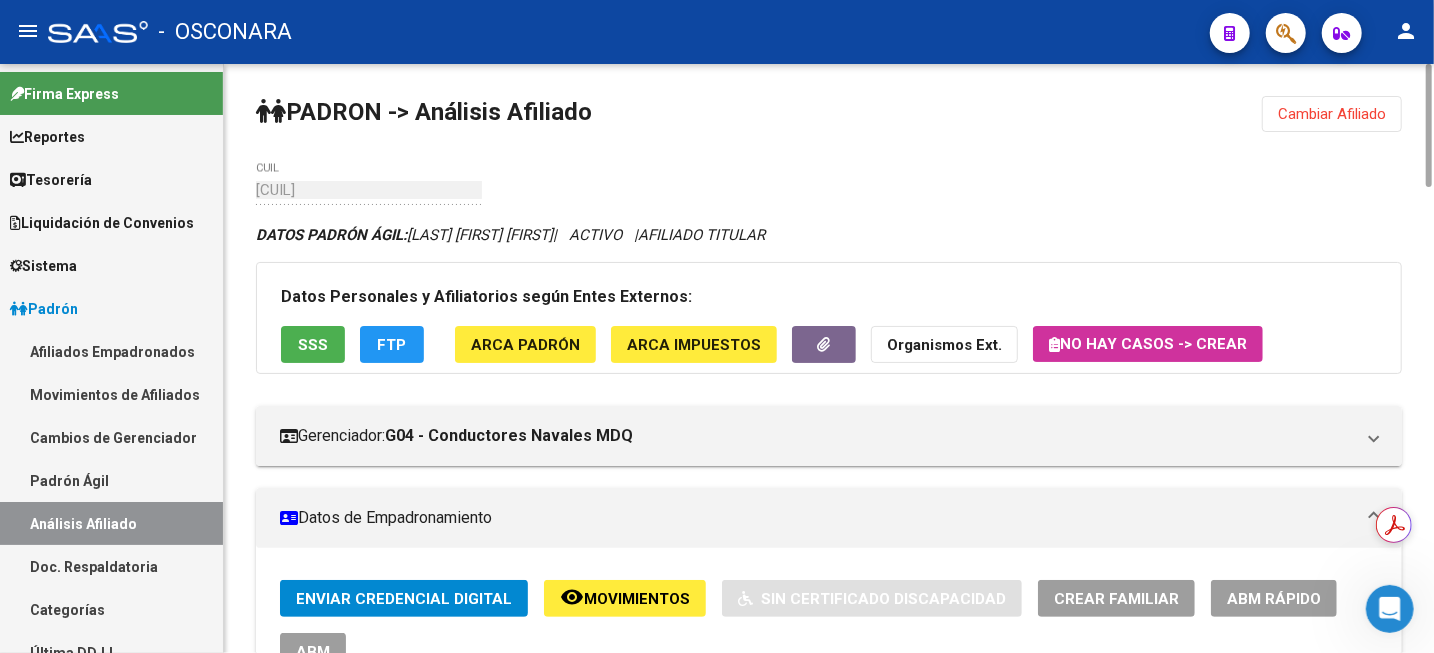 click on "Cambiar Afiliado" 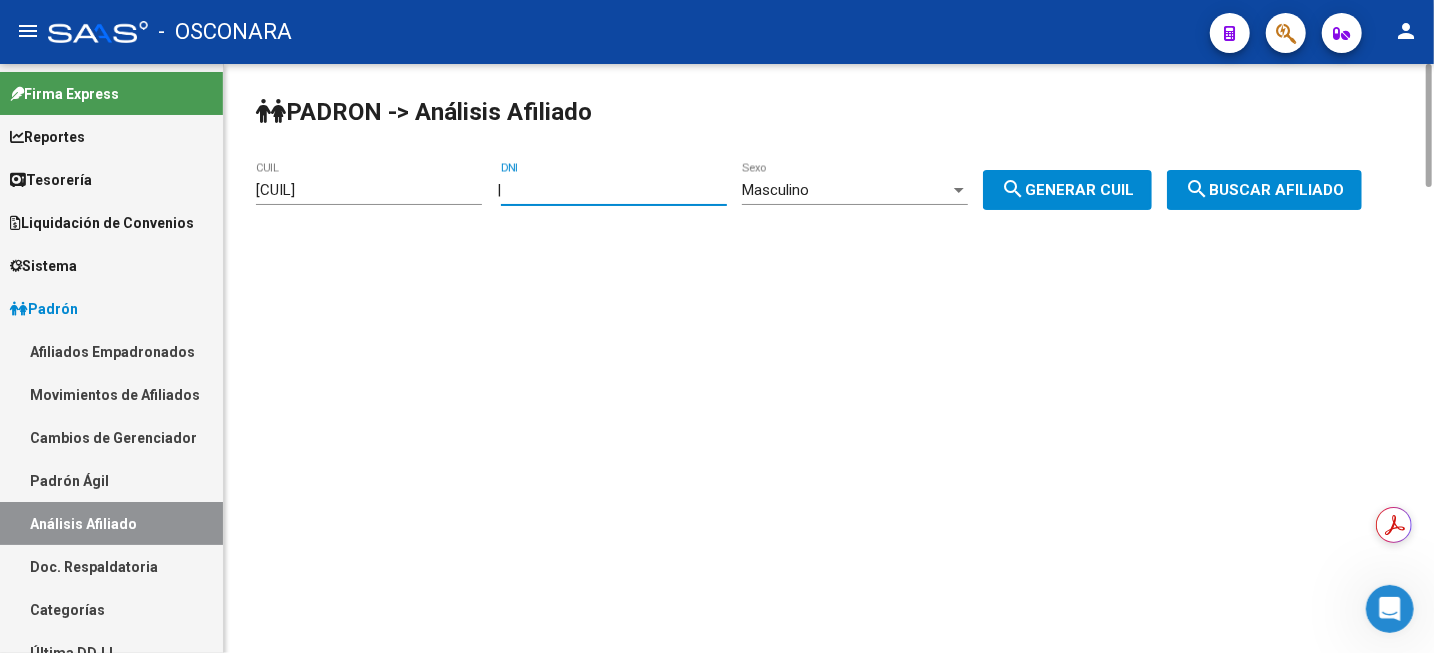 drag, startPoint x: 611, startPoint y: 188, endPoint x: 458, endPoint y: 165, distance: 154.7191 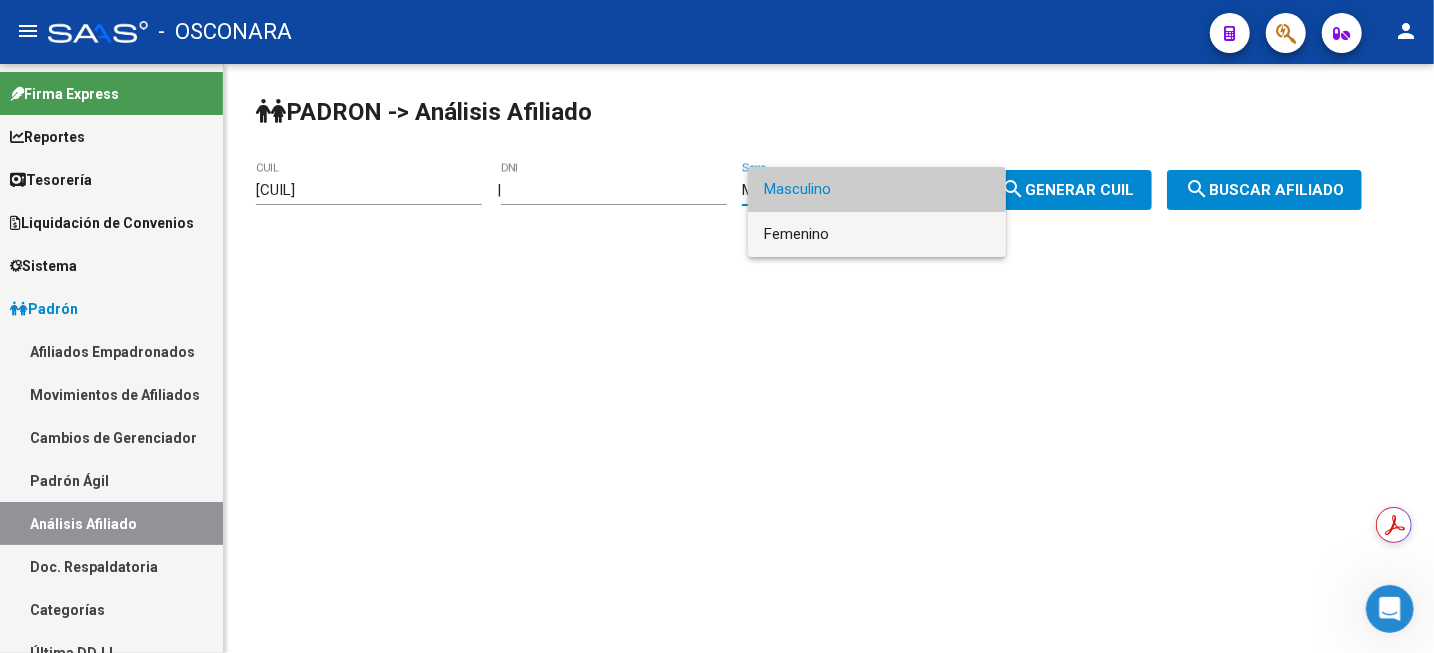 click on "Femenino" at bounding box center (877, 234) 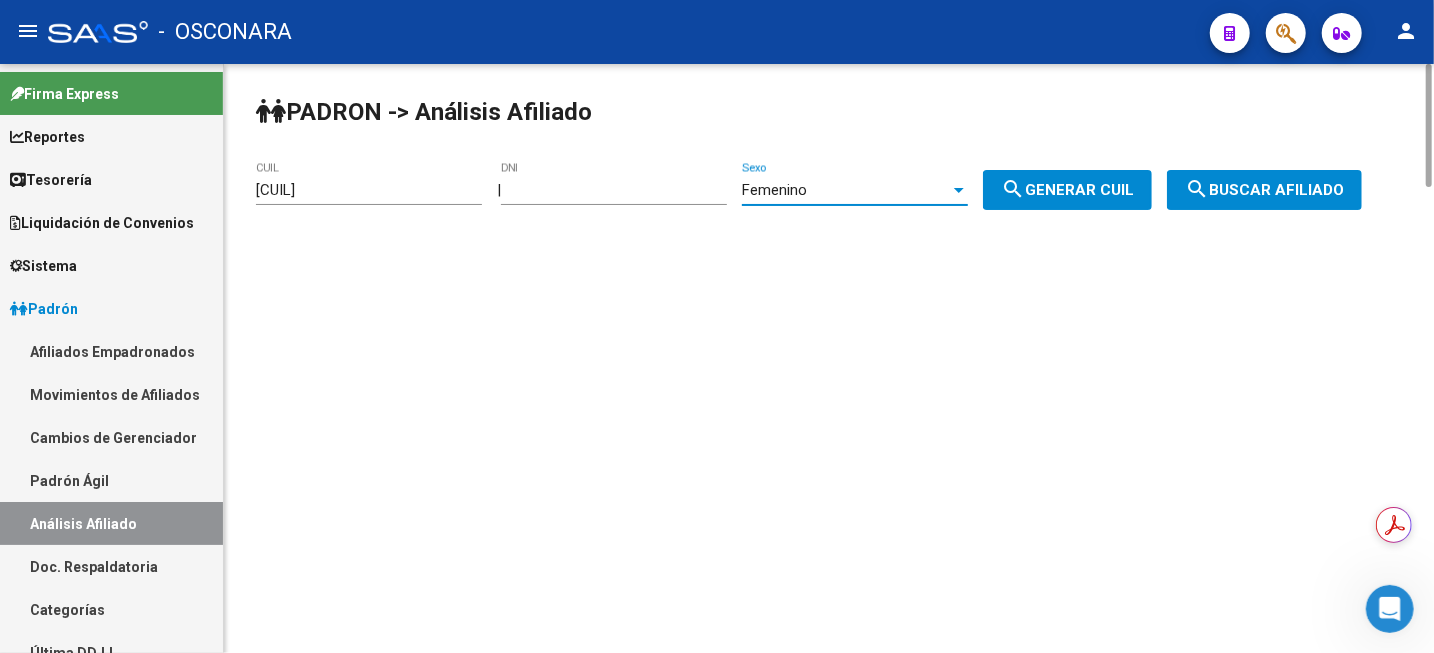 drag, startPoint x: 1027, startPoint y: 208, endPoint x: 1042, endPoint y: 202, distance: 16.155495 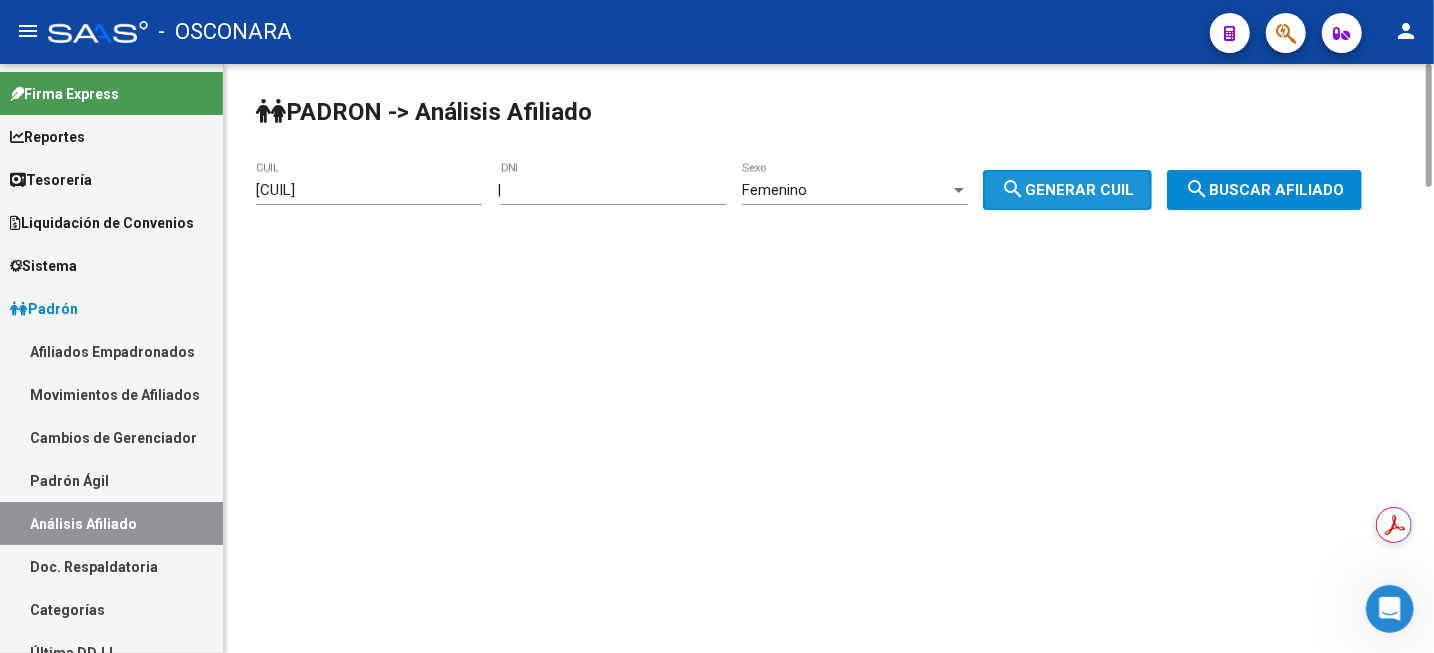 click on "search" 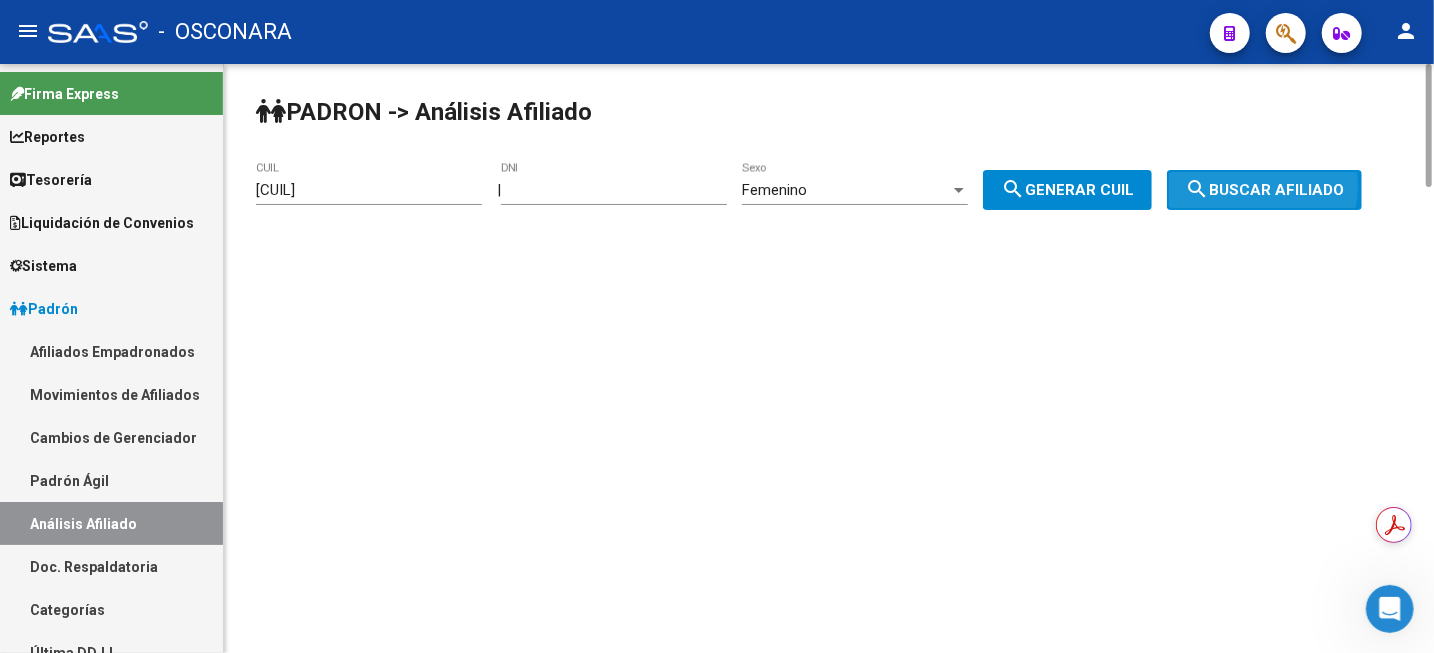click on "search" 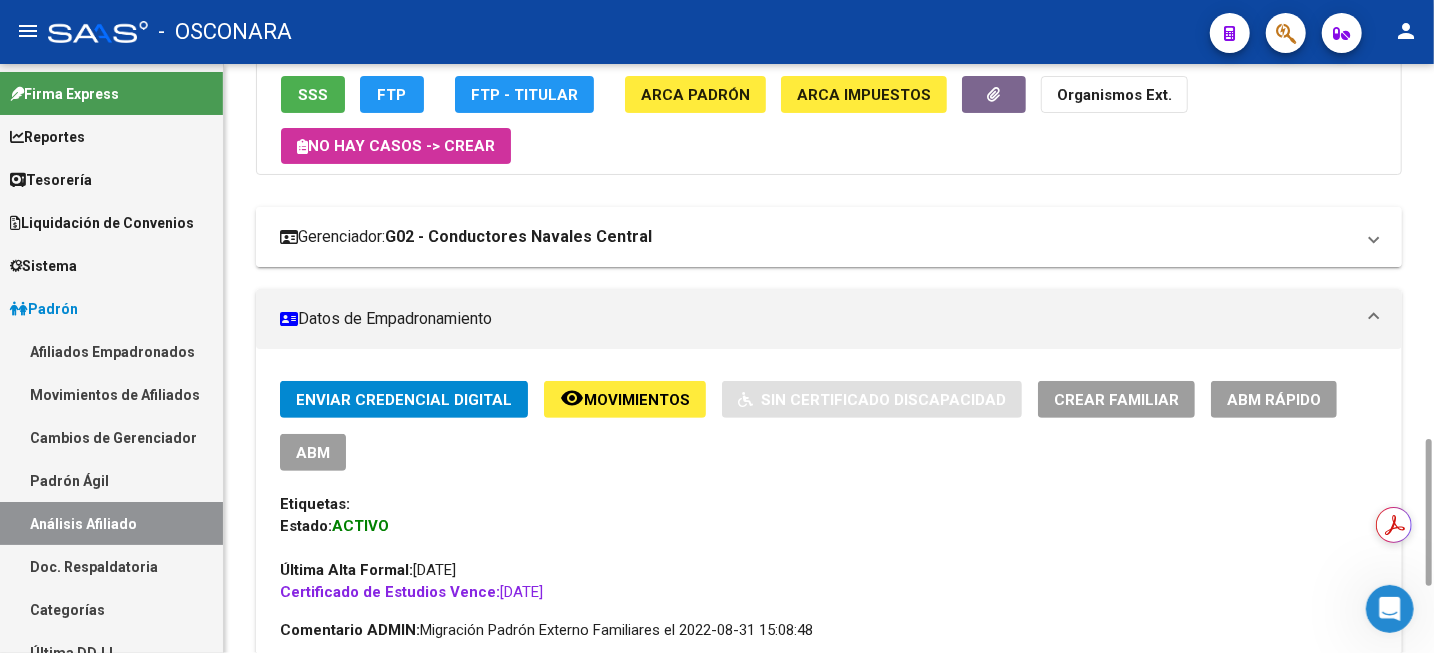 scroll, scrollTop: 500, scrollLeft: 0, axis: vertical 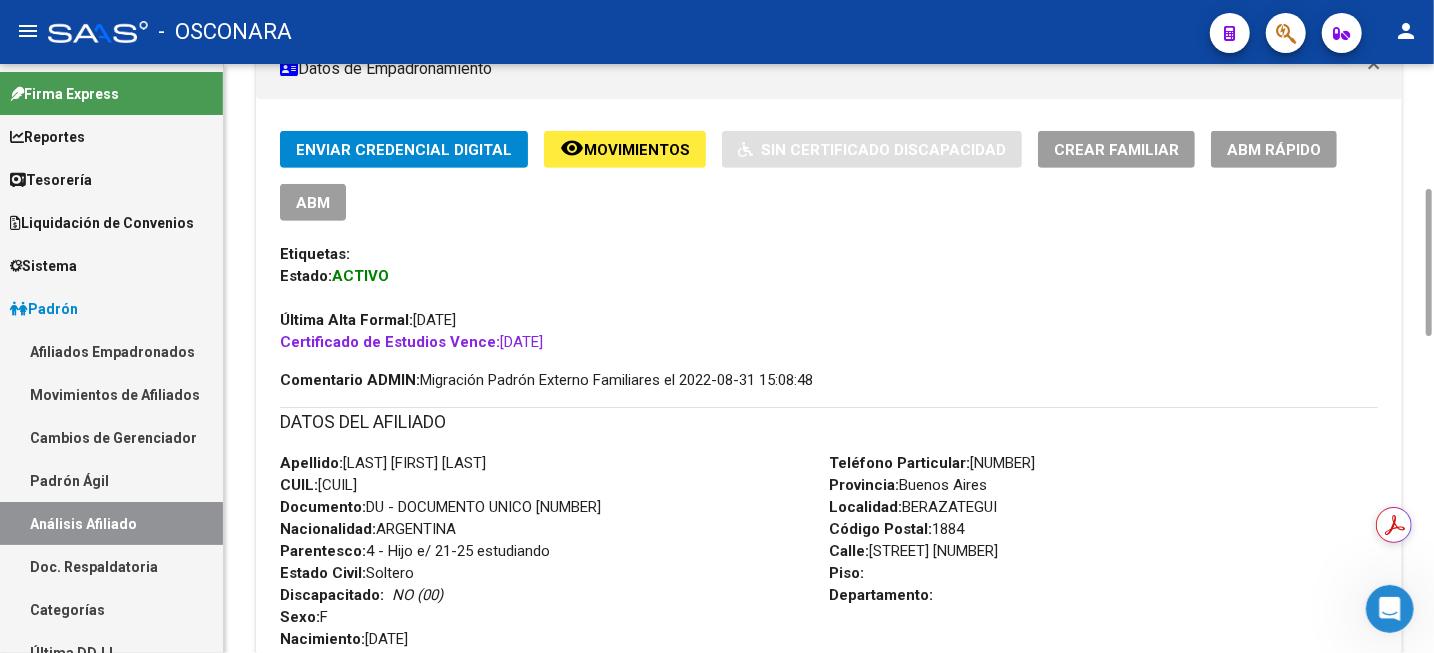 click on "CUIL:  [NUMBER]" at bounding box center [318, 485] 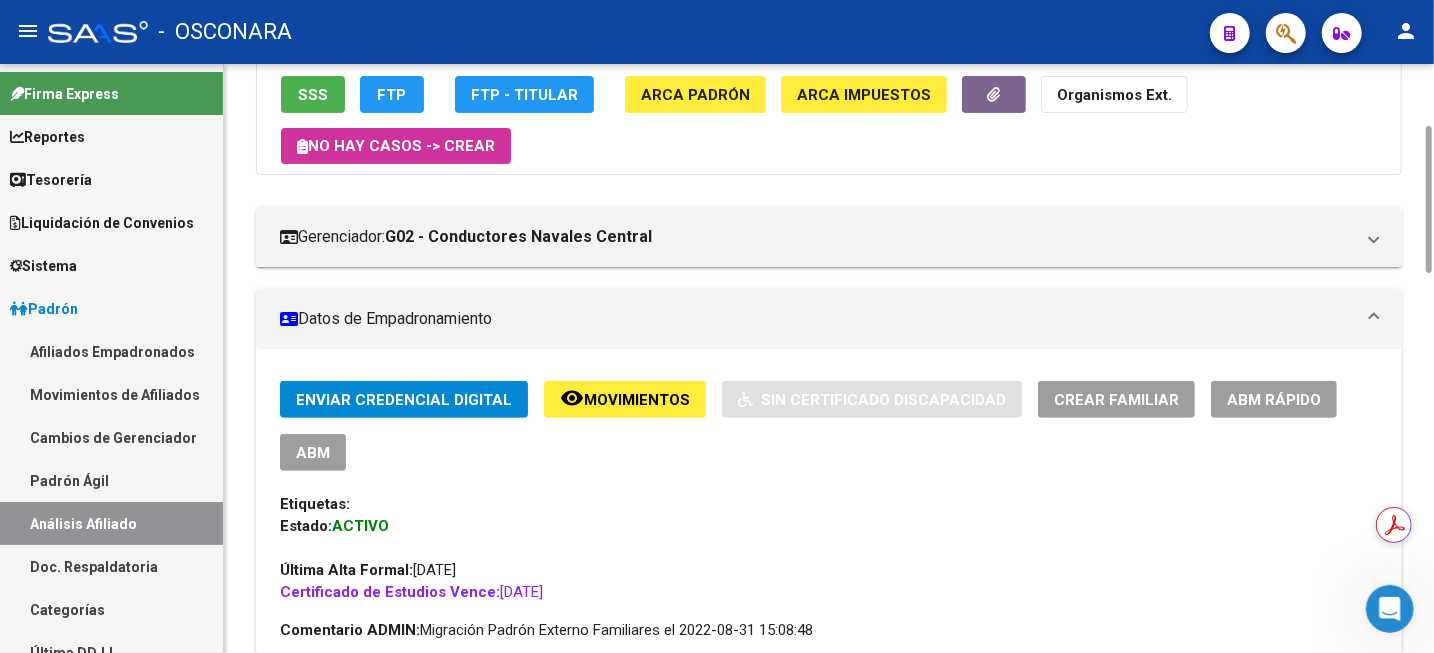 scroll, scrollTop: 0, scrollLeft: 0, axis: both 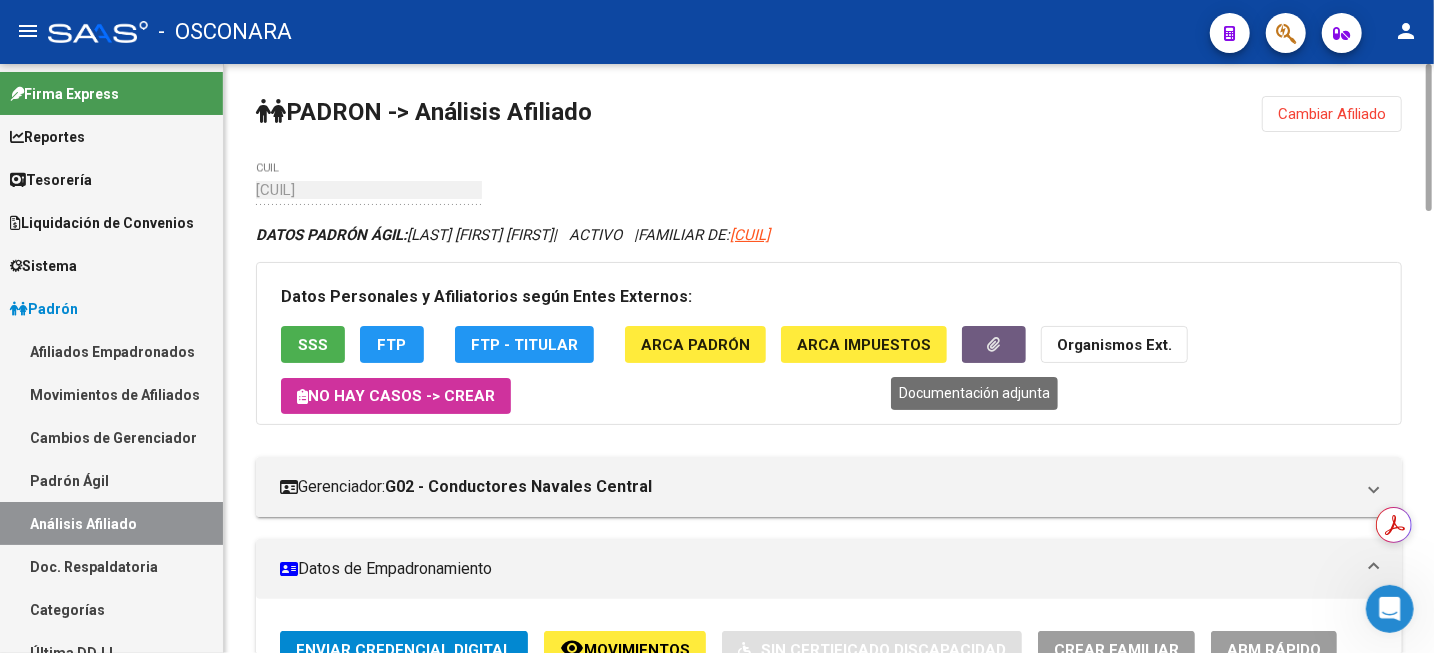 click 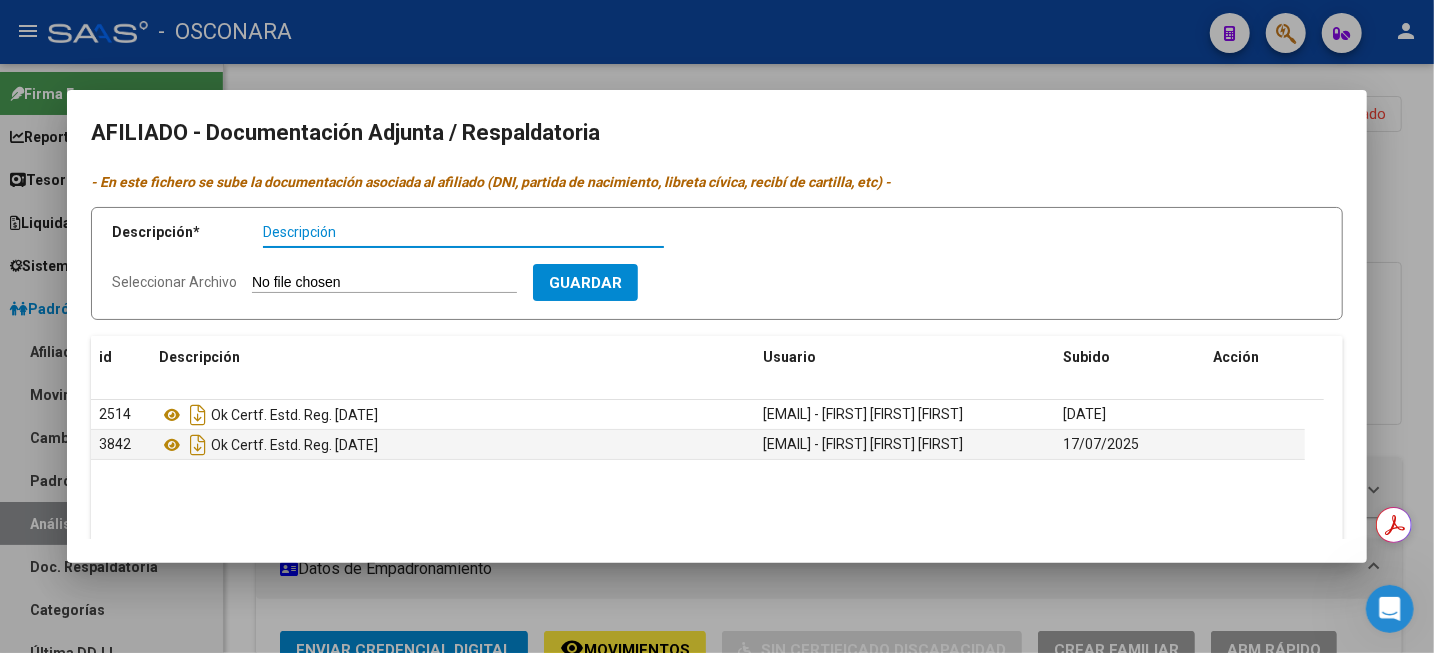 click at bounding box center (717, 326) 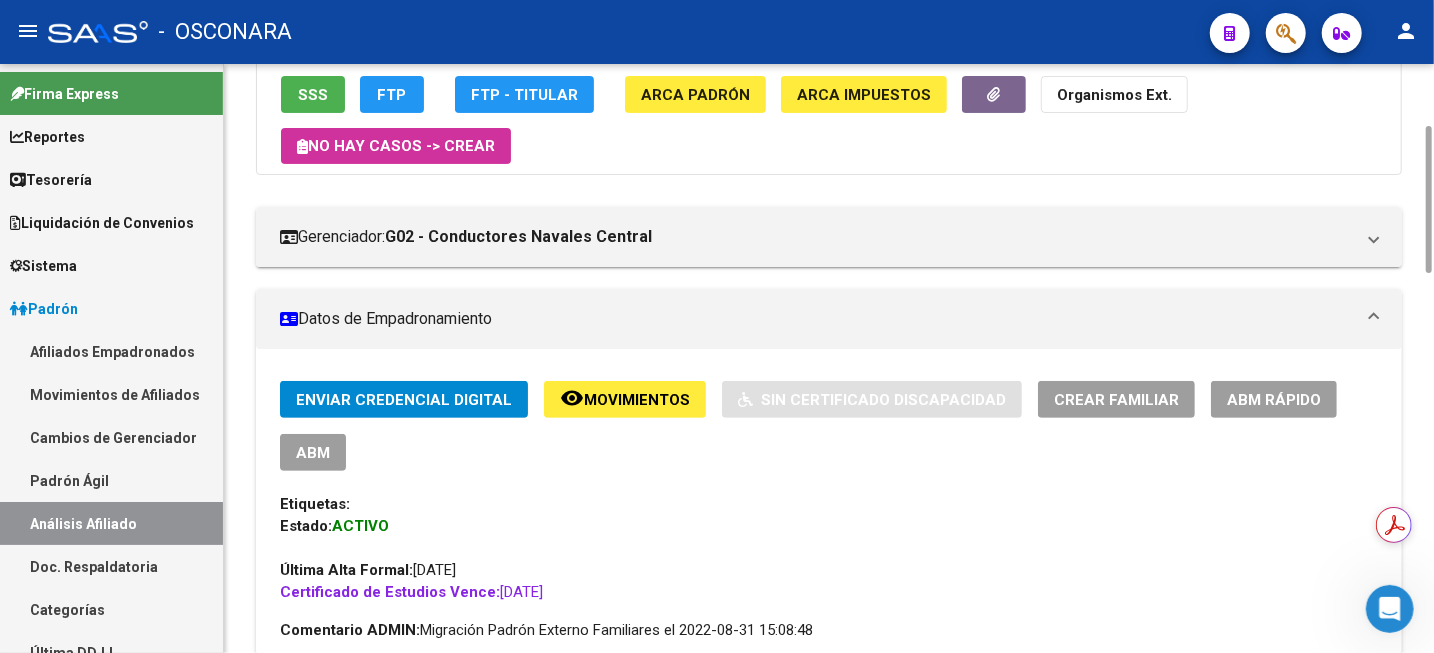 scroll, scrollTop: 500, scrollLeft: 0, axis: vertical 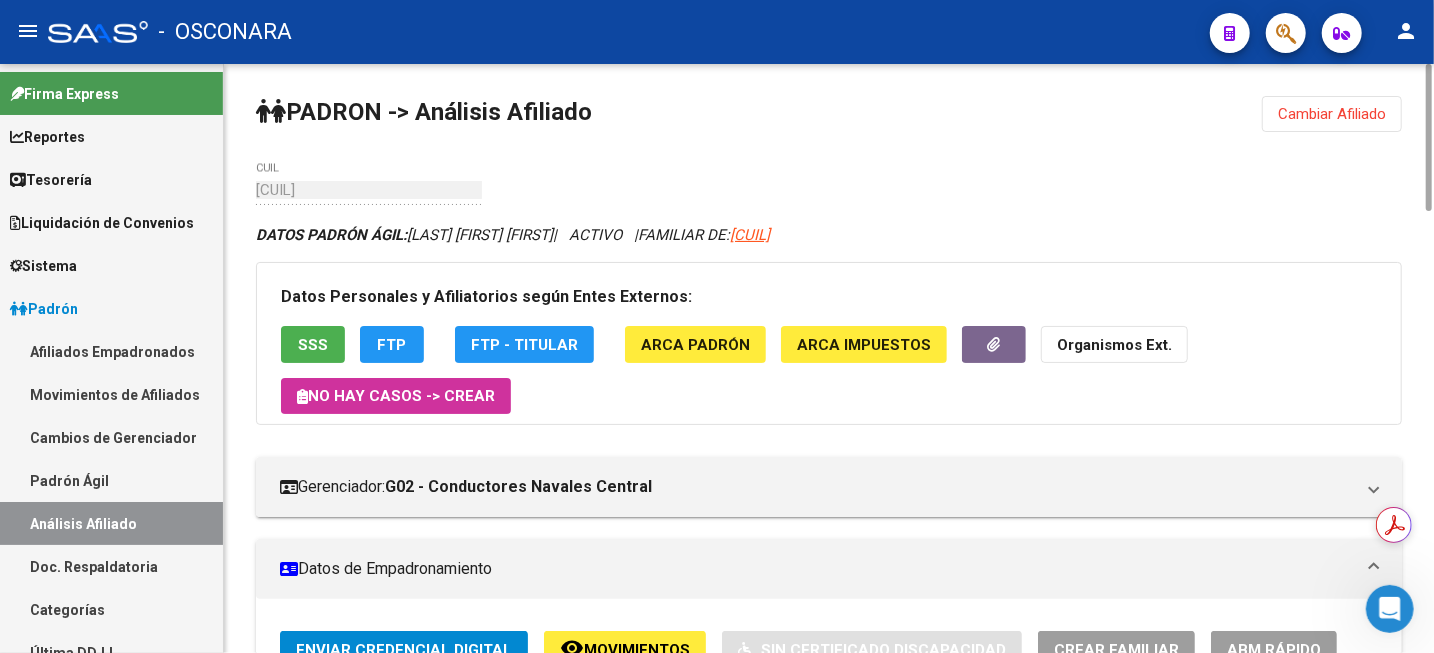 drag, startPoint x: 411, startPoint y: 232, endPoint x: 580, endPoint y: 236, distance: 169.04733 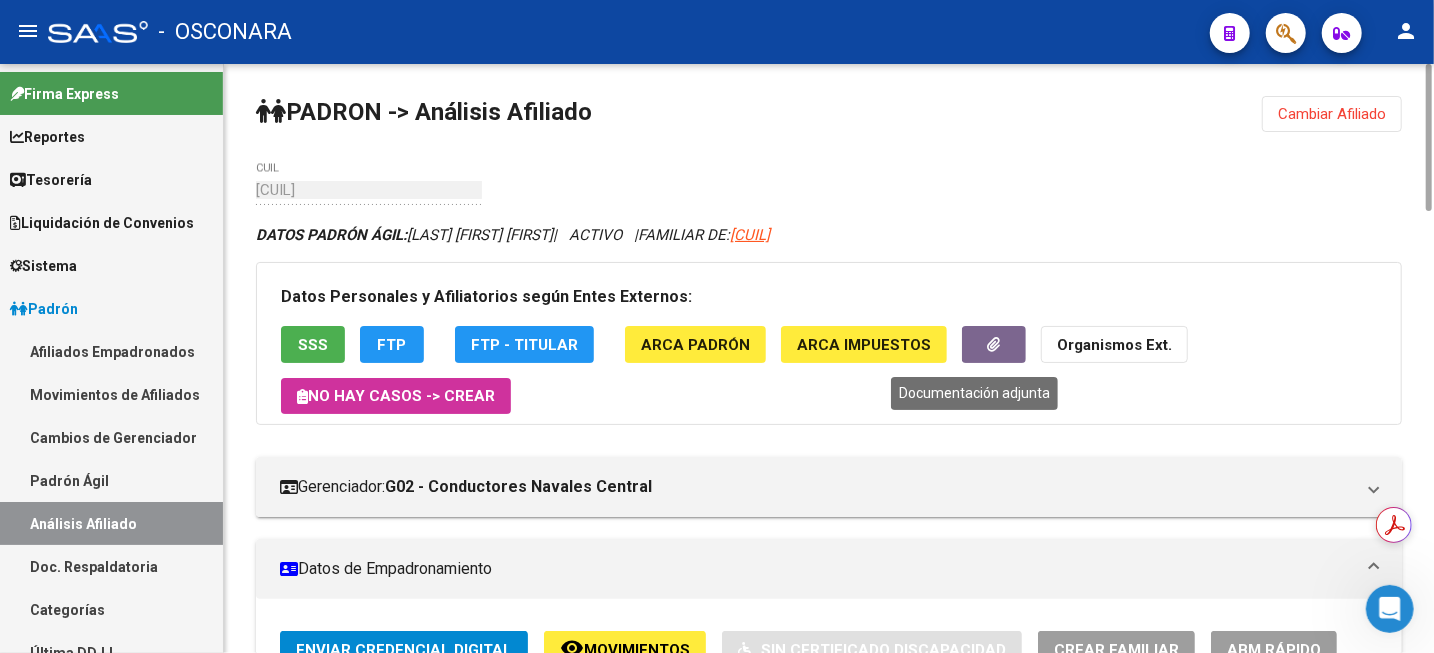 click 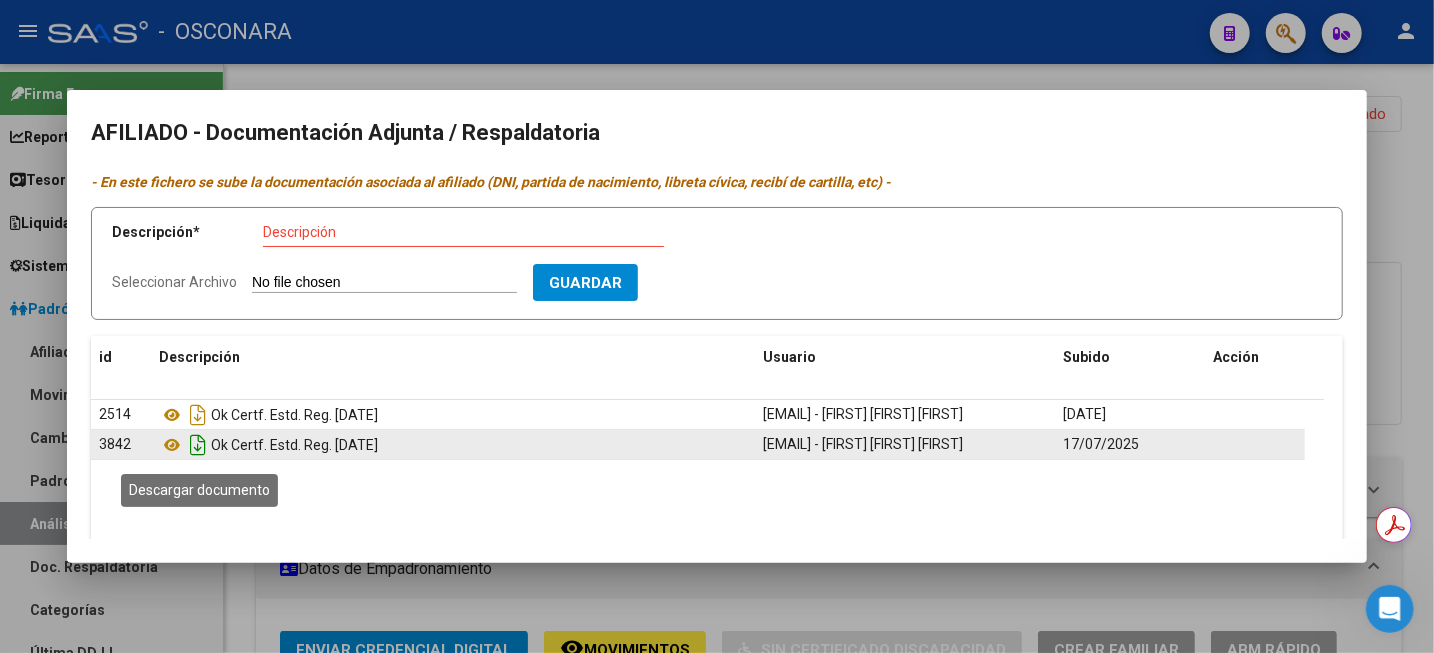 click 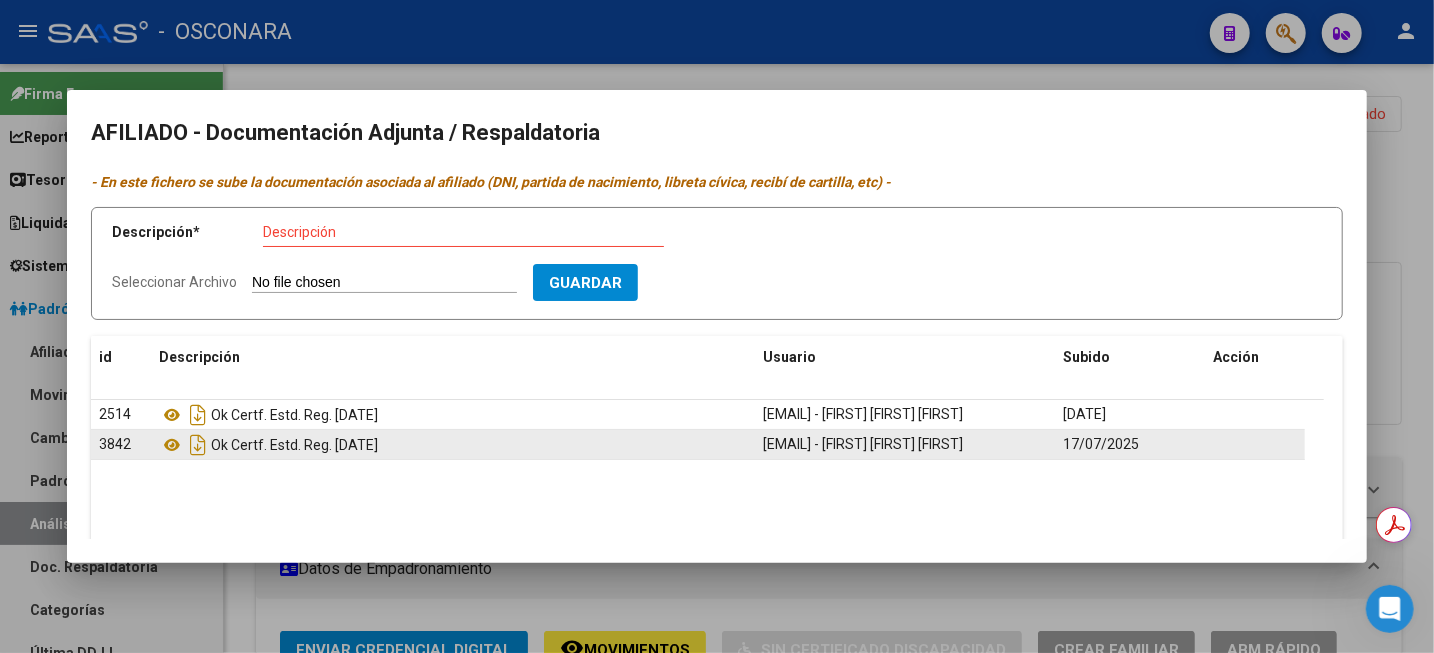 click at bounding box center (717, 326) 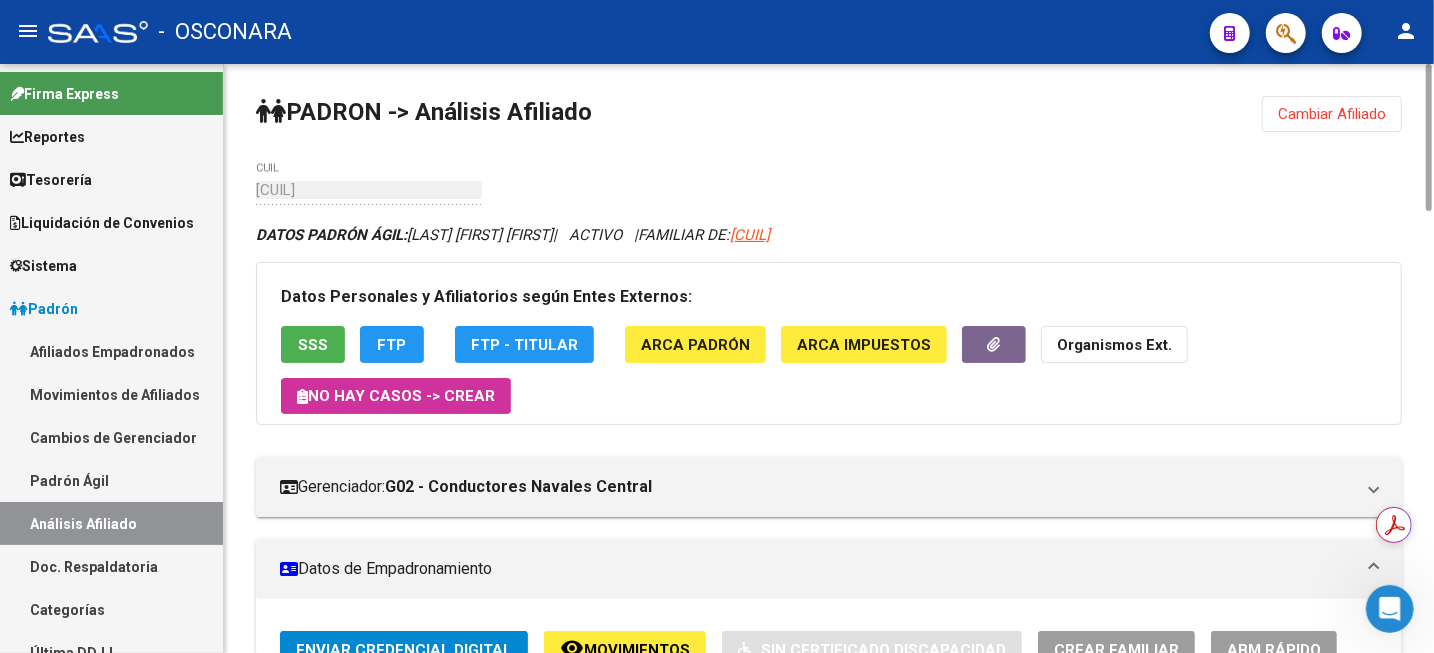 click on "Cambiar Afiliado" 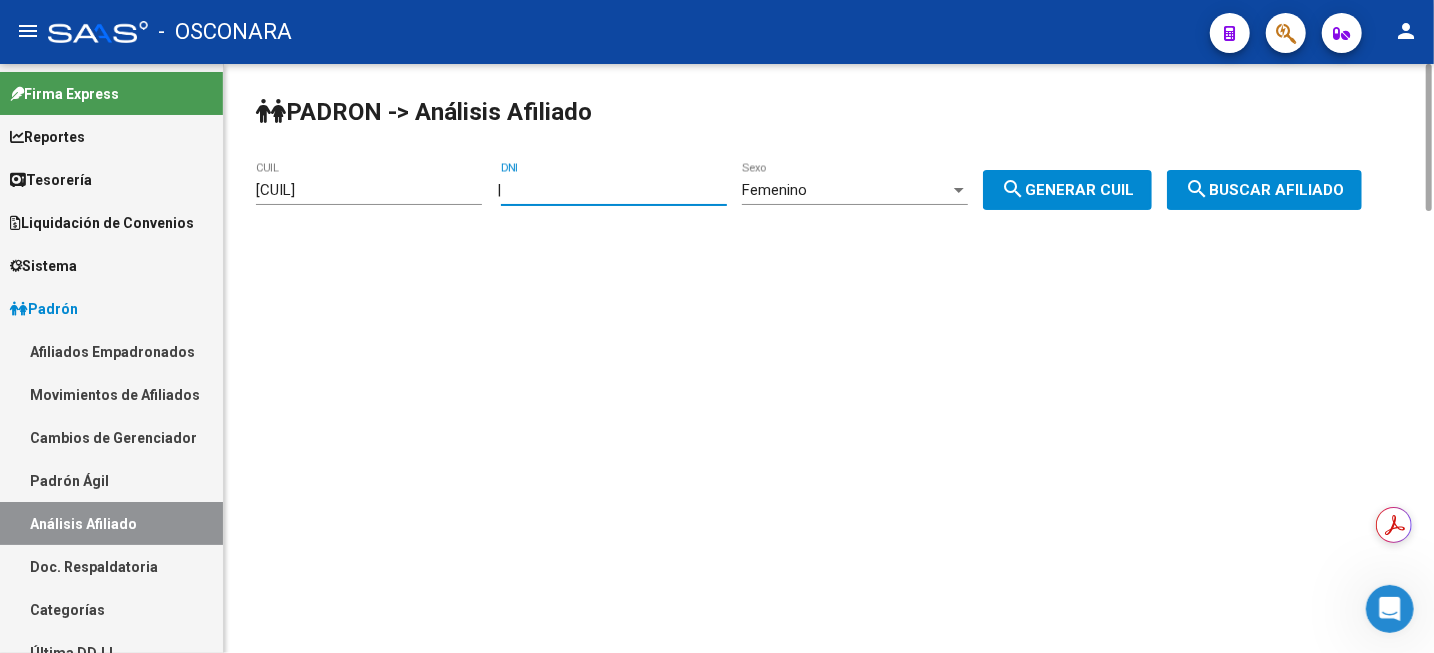 drag, startPoint x: 711, startPoint y: 188, endPoint x: 407, endPoint y: 180, distance: 304.10526 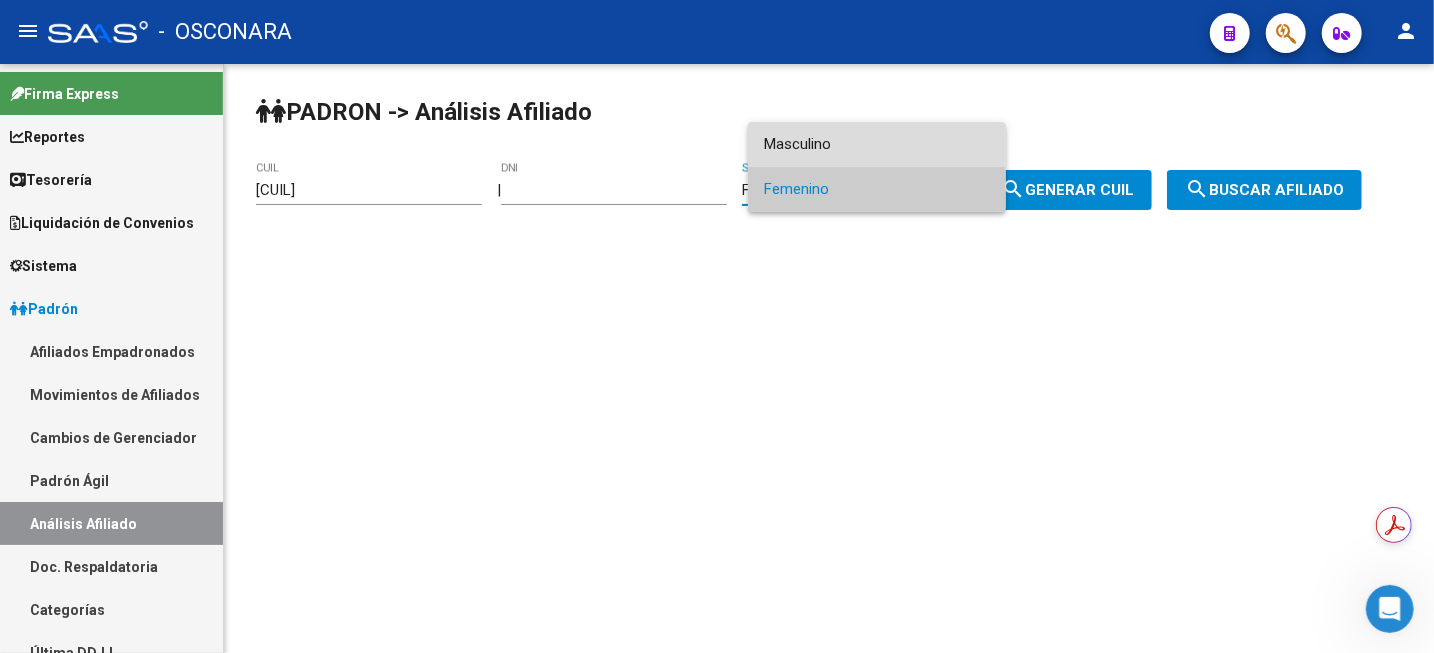 click on "Masculino" at bounding box center [877, 144] 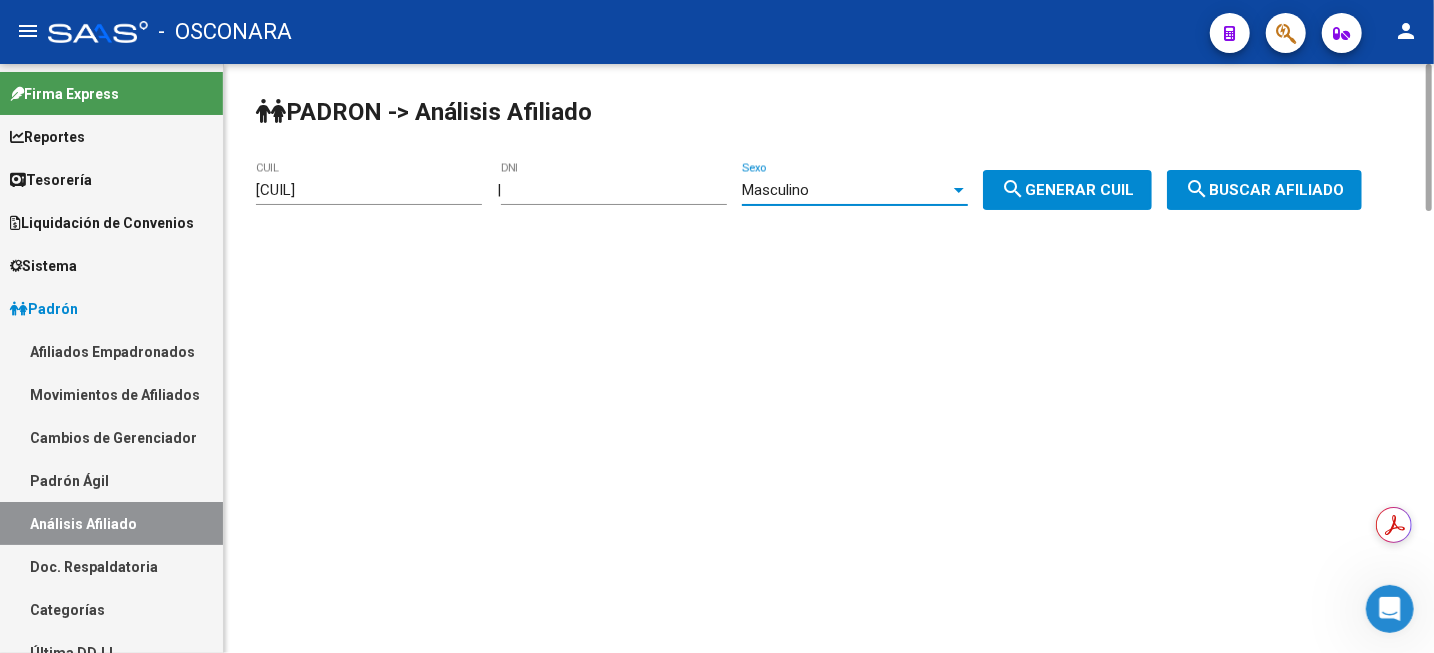 drag, startPoint x: 1080, startPoint y: 198, endPoint x: 1096, endPoint y: 199, distance: 16.03122 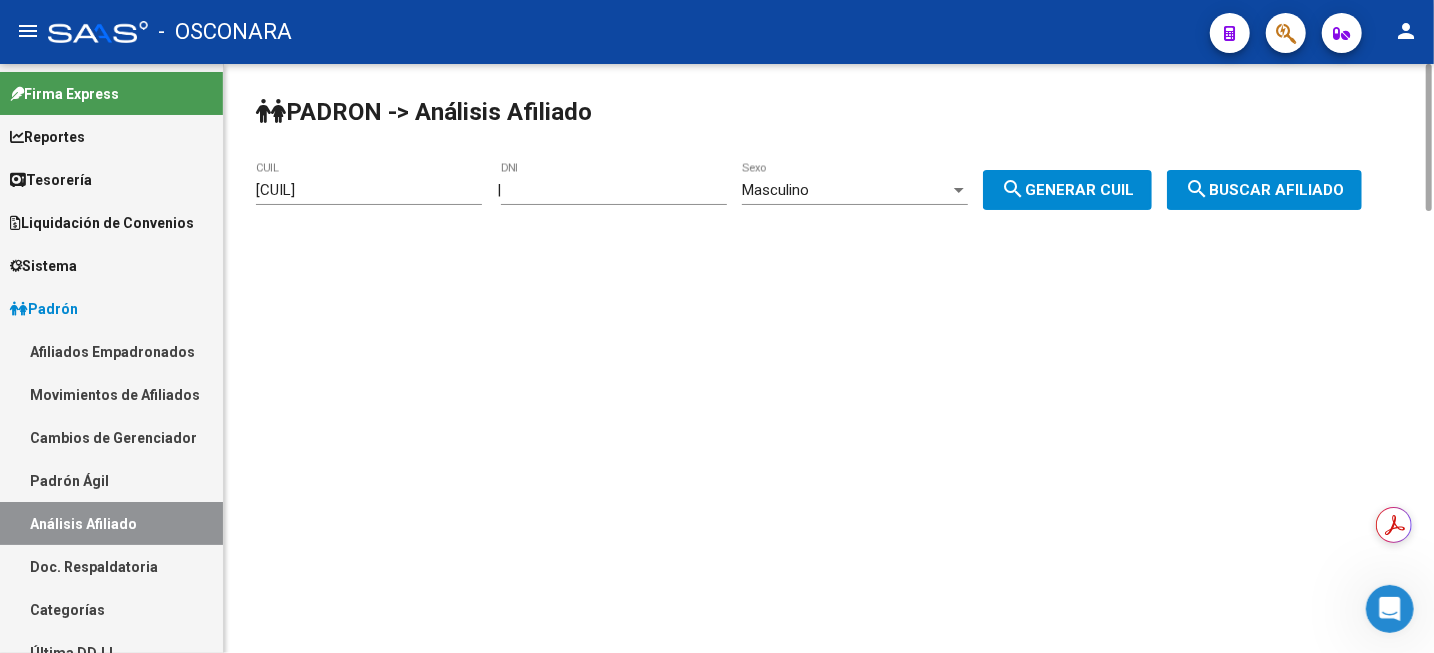 click on "search  Buscar afiliado" 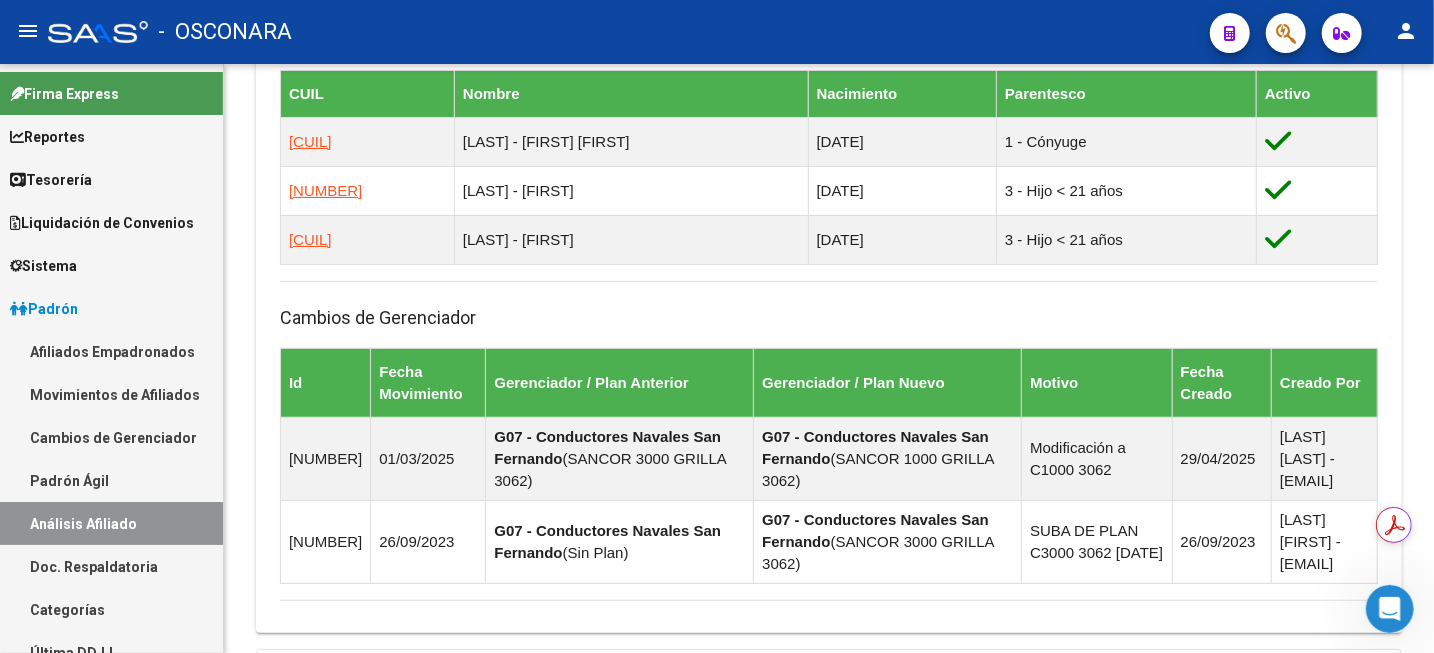 scroll, scrollTop: 1466, scrollLeft: 0, axis: vertical 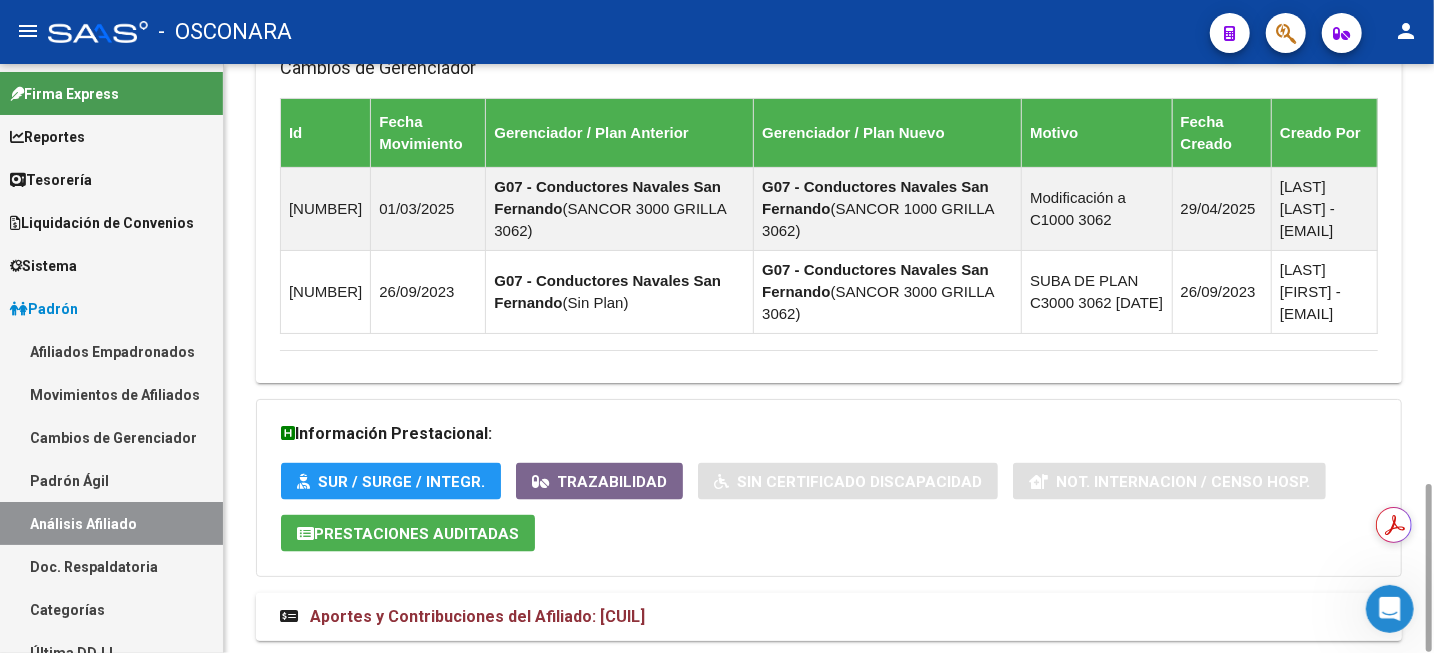 click on "Aportes y Contribuciones del Afiliado: [CUIL]" at bounding box center [829, 617] 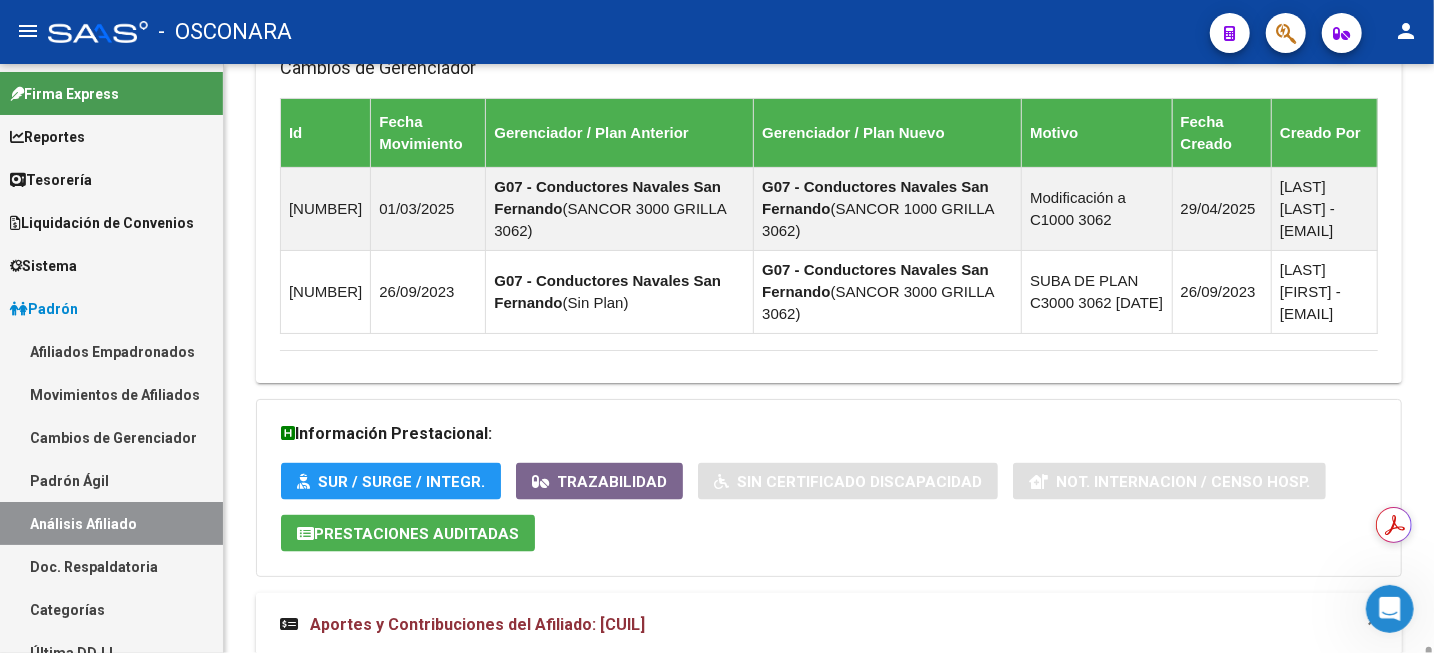 scroll, scrollTop: 1966, scrollLeft: 0, axis: vertical 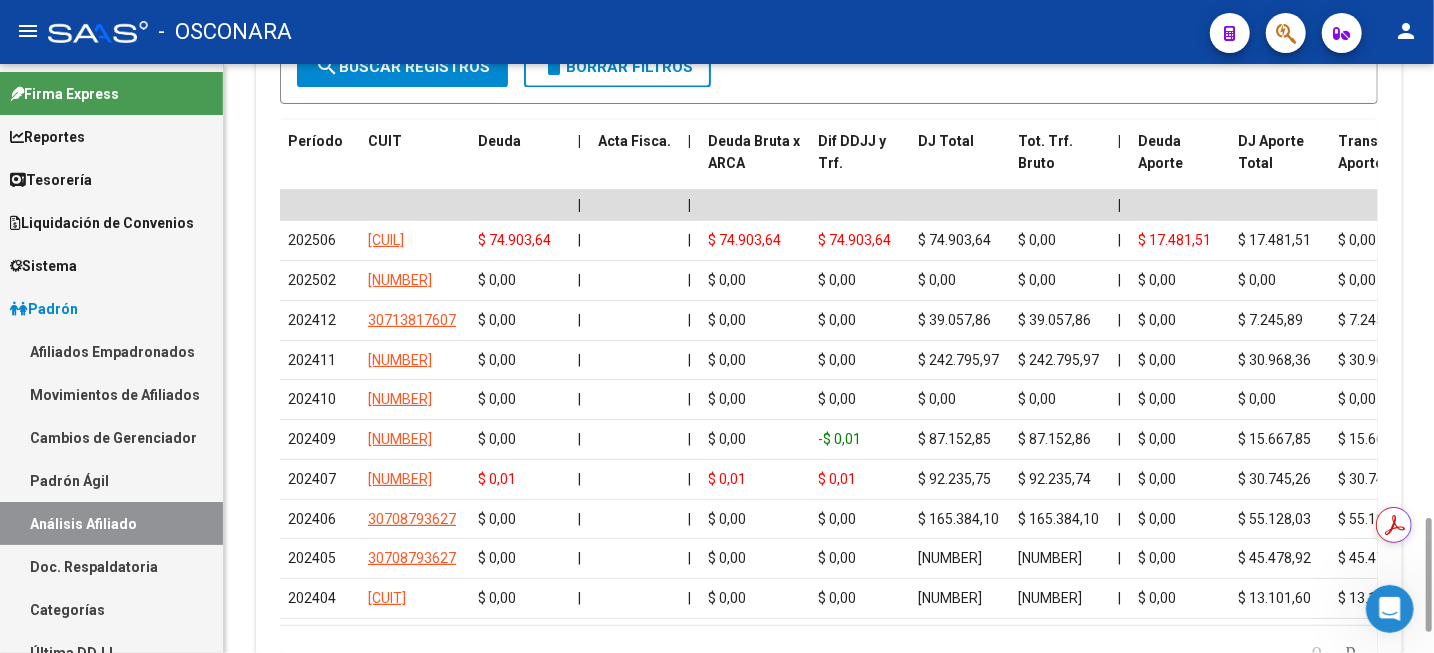 drag, startPoint x: 1430, startPoint y: 474, endPoint x: 1426, endPoint y: 541, distance: 67.11929 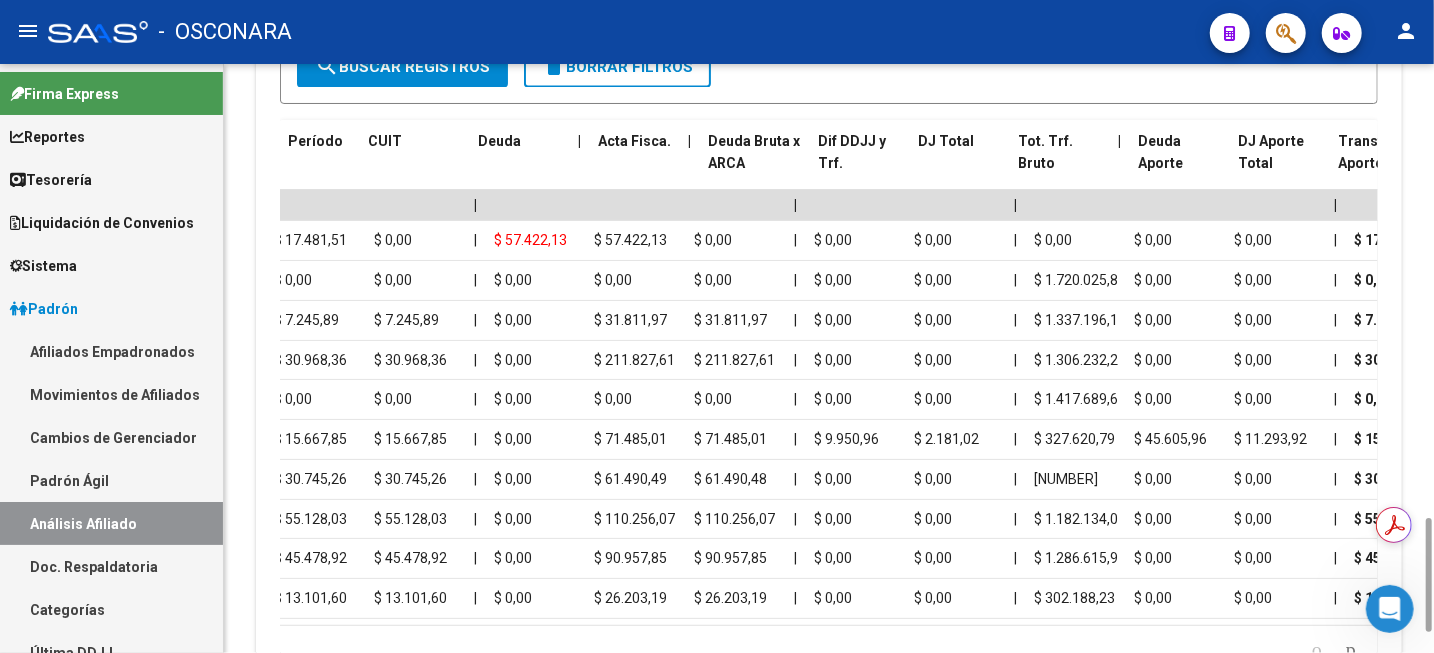 scroll, scrollTop: 0, scrollLeft: 0, axis: both 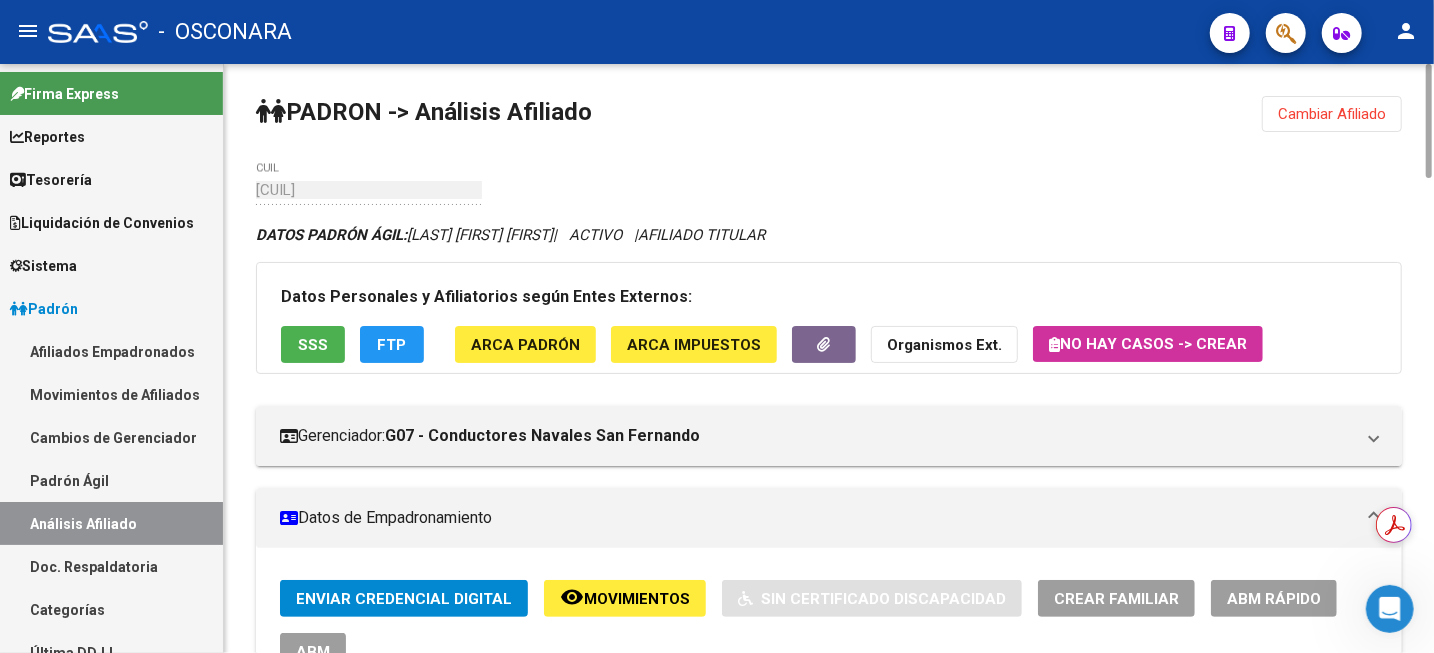 click on "Cambiar Afiliado" 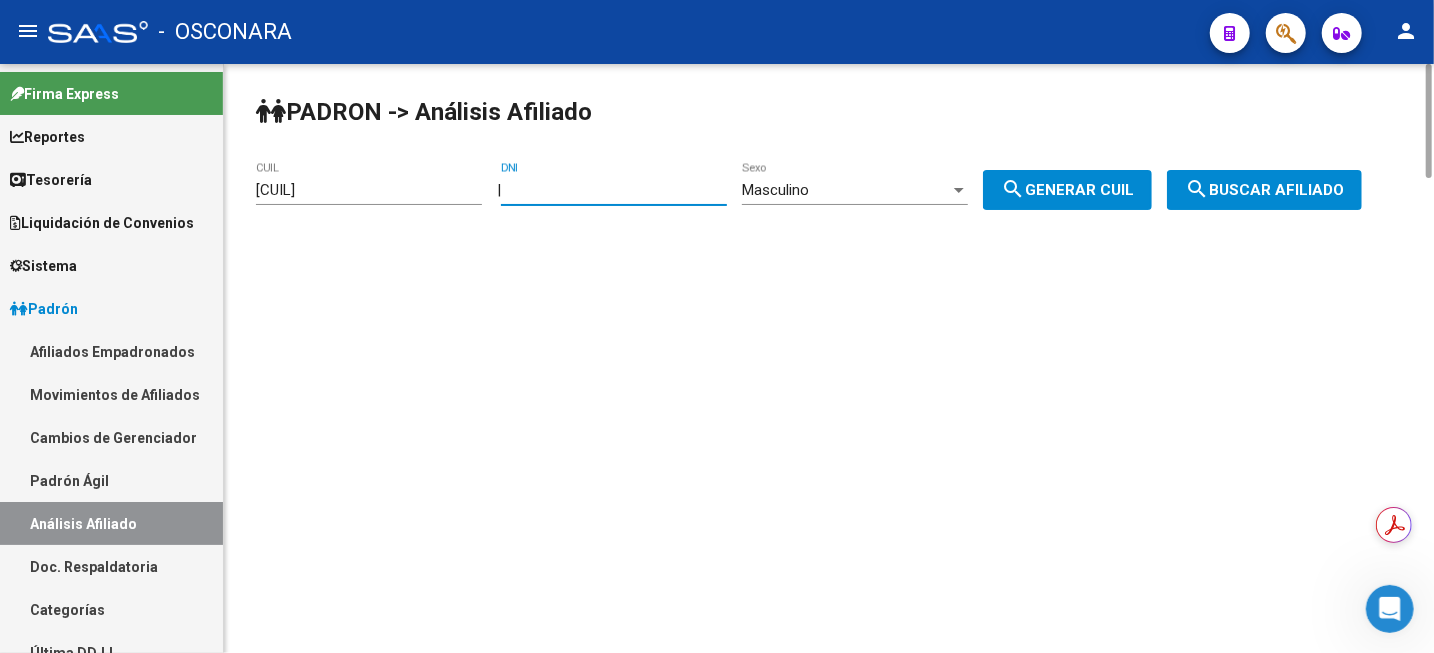 drag, startPoint x: 603, startPoint y: 194, endPoint x: 447, endPoint y: 194, distance: 156 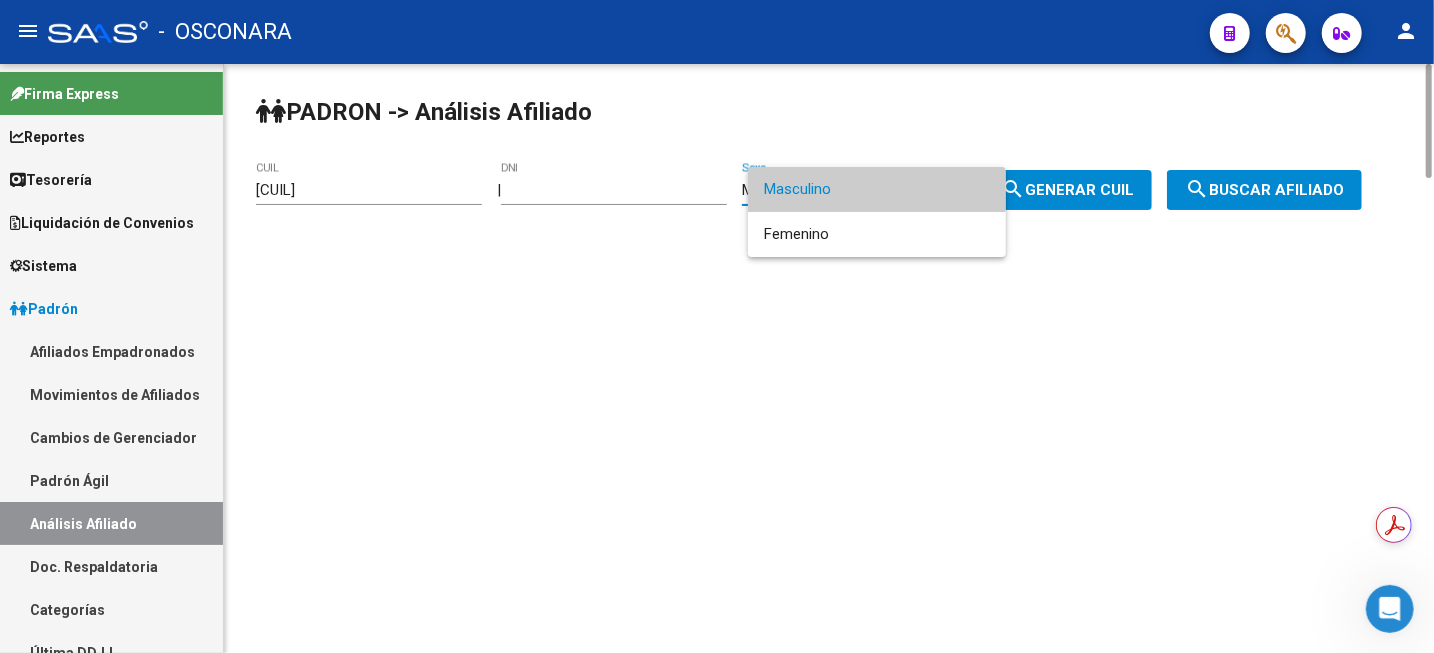 click on "Masculino" at bounding box center (877, 189) 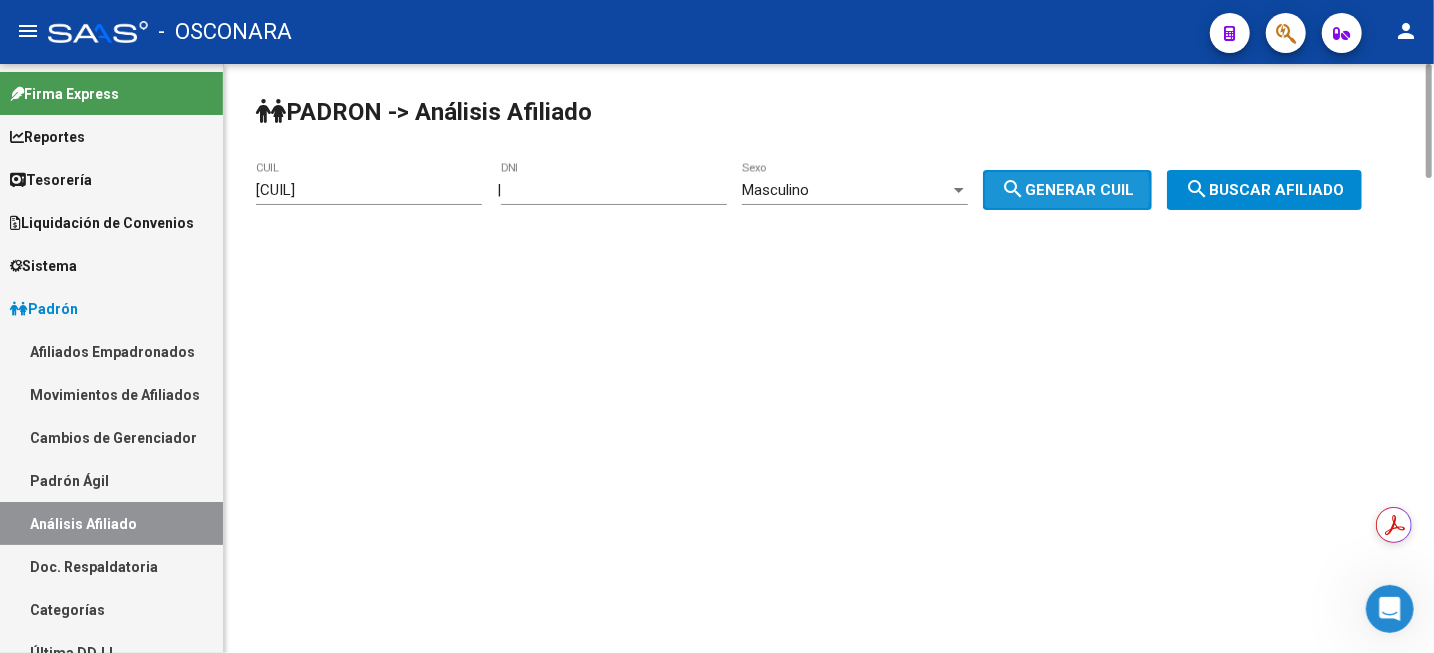 click on "search  Generar CUIL" 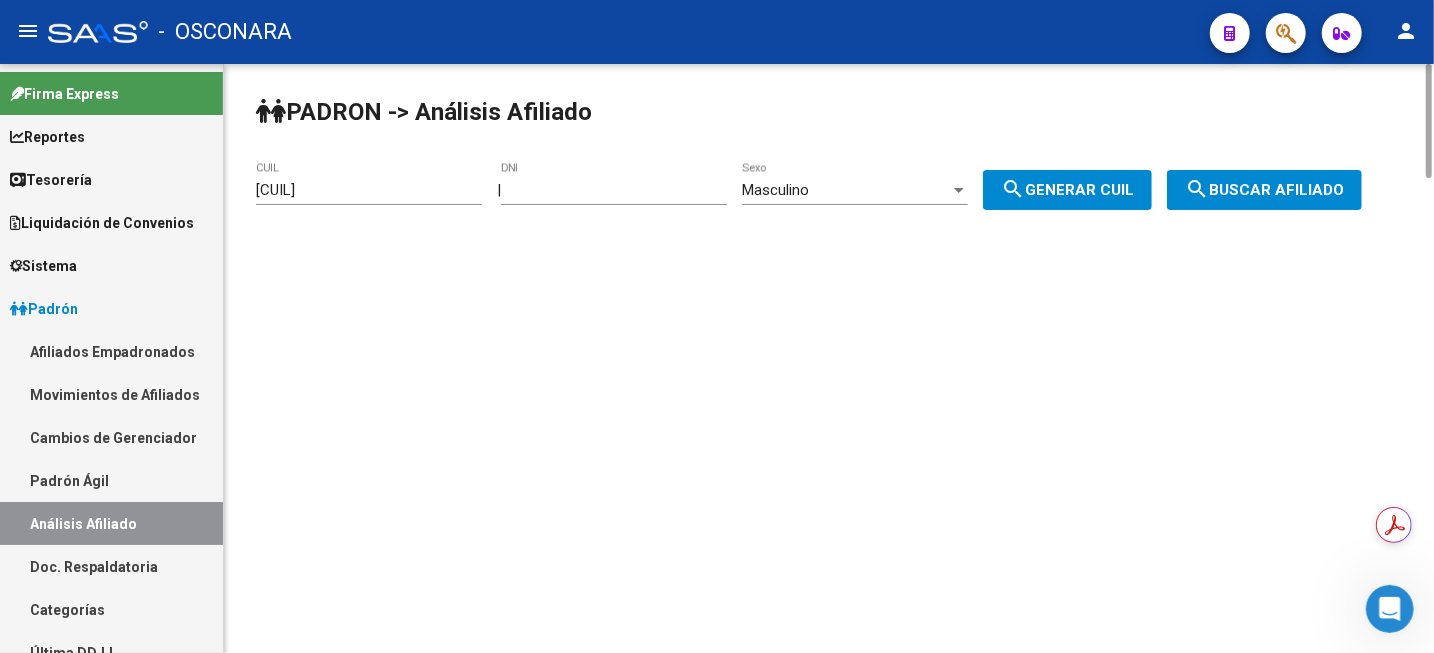 click on "search  Buscar afiliado" 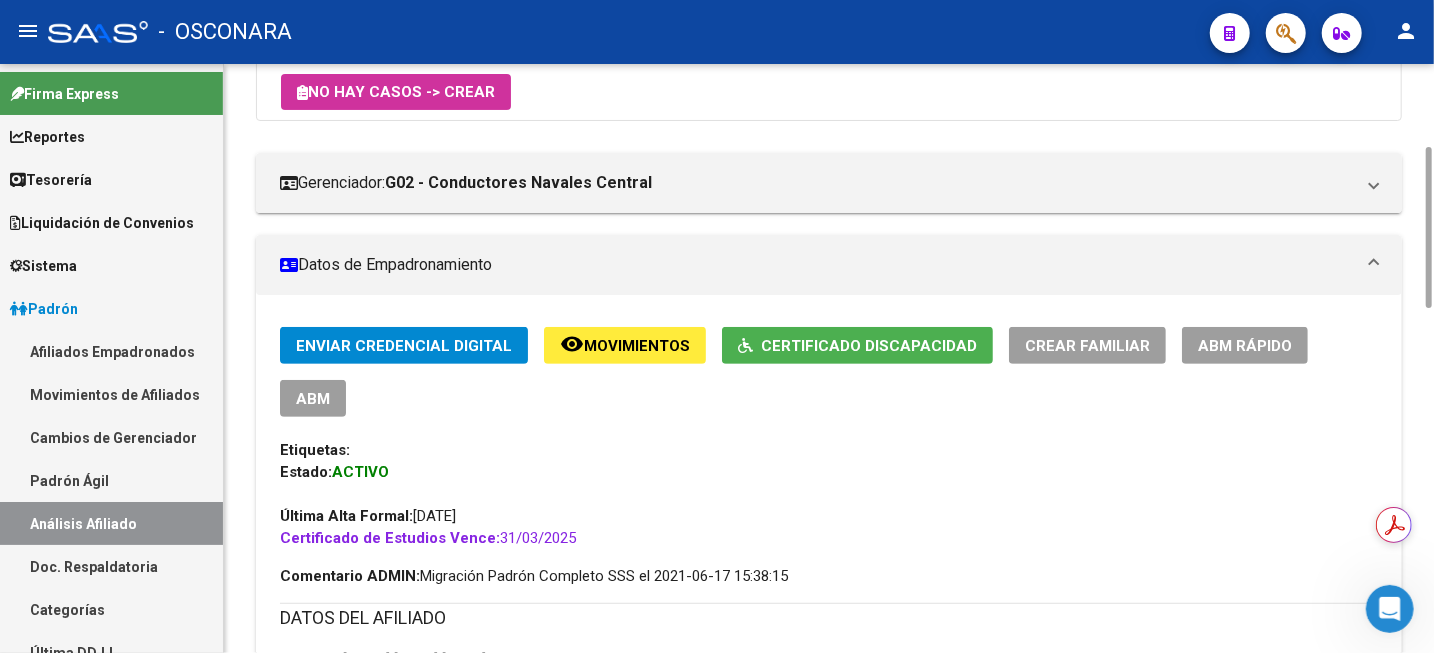 scroll, scrollTop: 54, scrollLeft: 0, axis: vertical 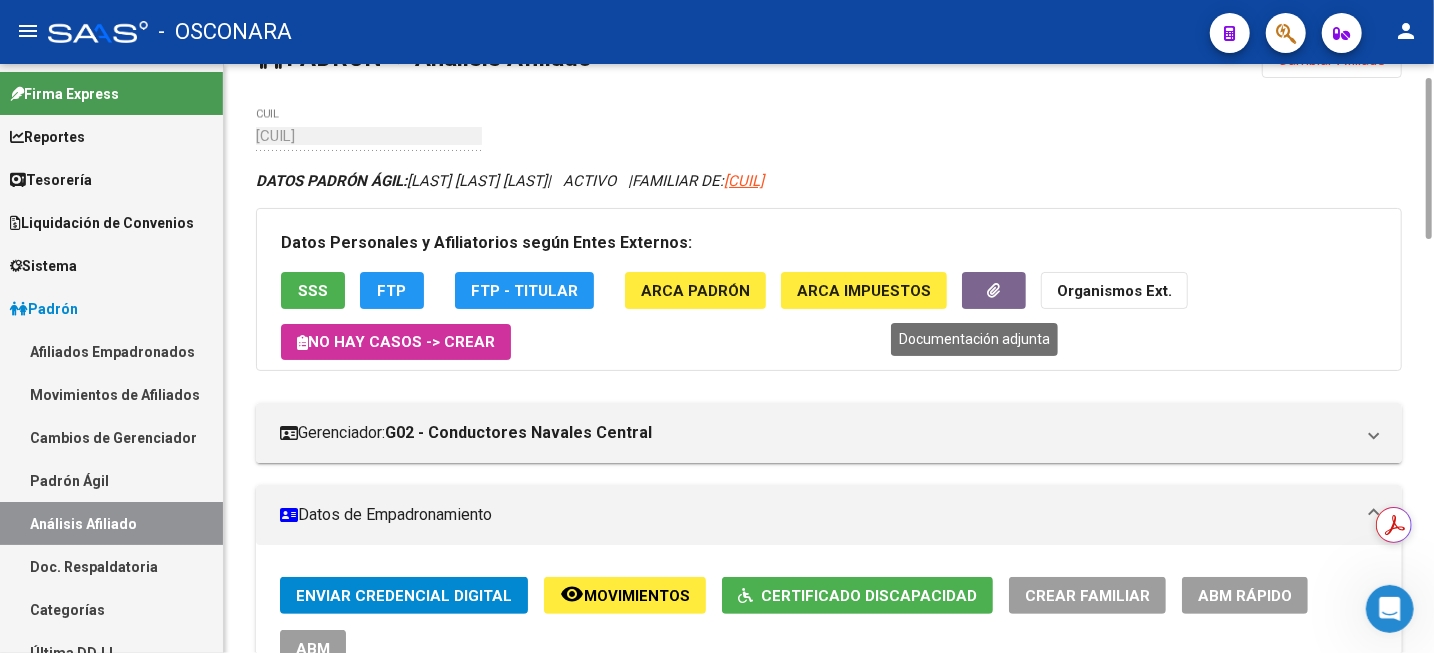 click 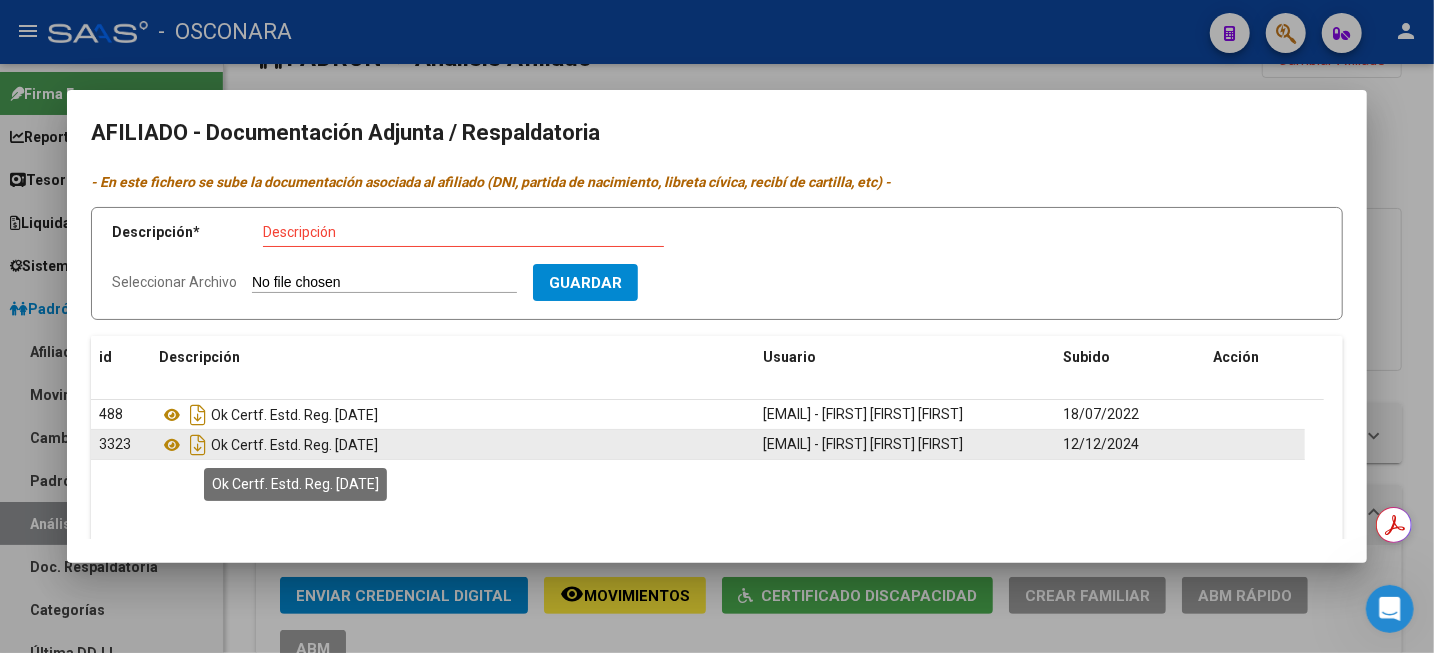 drag, startPoint x: 216, startPoint y: 442, endPoint x: 334, endPoint y: 445, distance: 118.03813 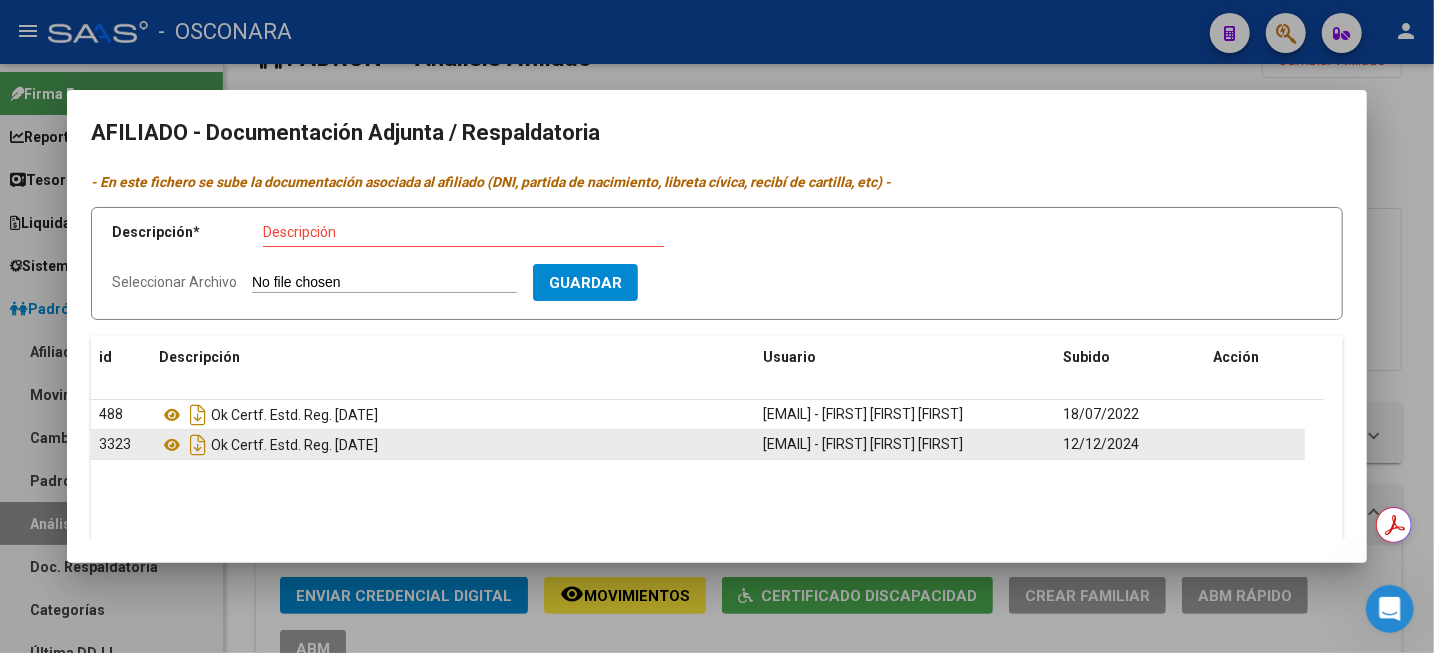 copy on "Ok Certf. Estd. Reg." 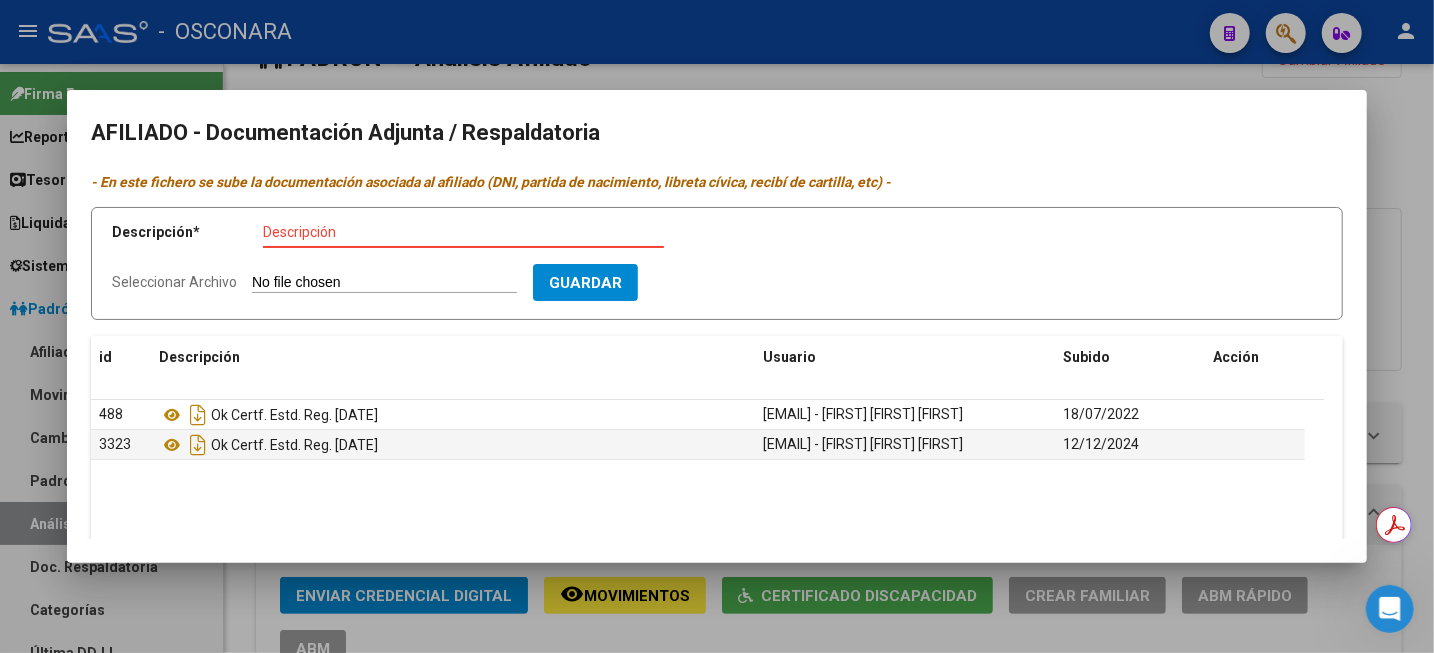 click on "Descripción" at bounding box center [463, 232] 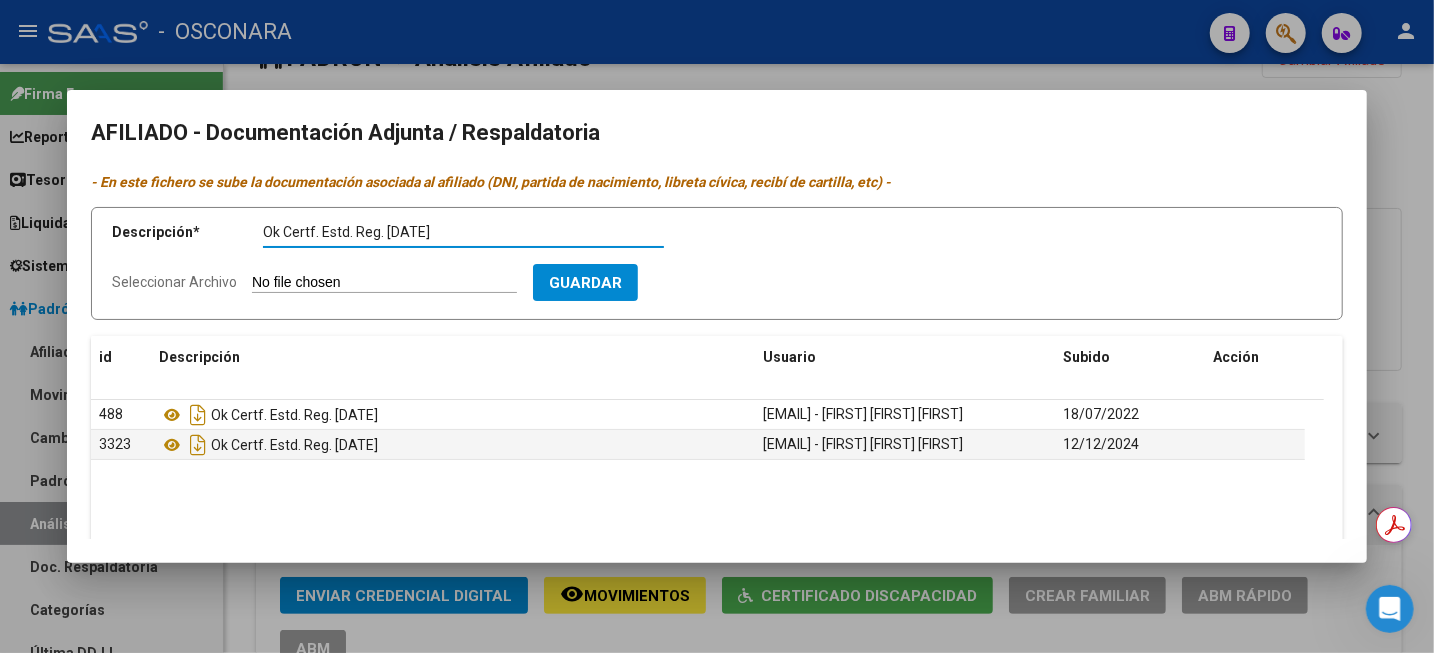 type on "Ok Certf. Estd. Reg. [DATE]" 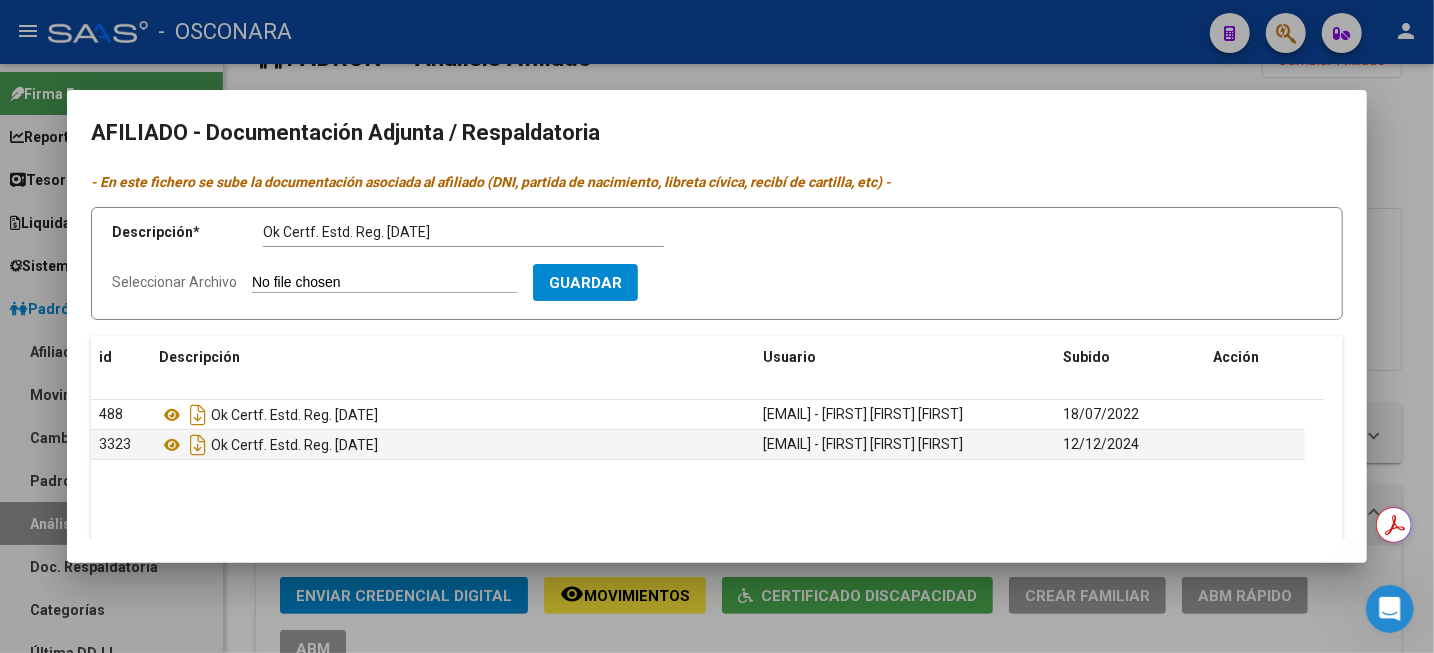 type on "C:\fakepath\[DOCUMENT]" 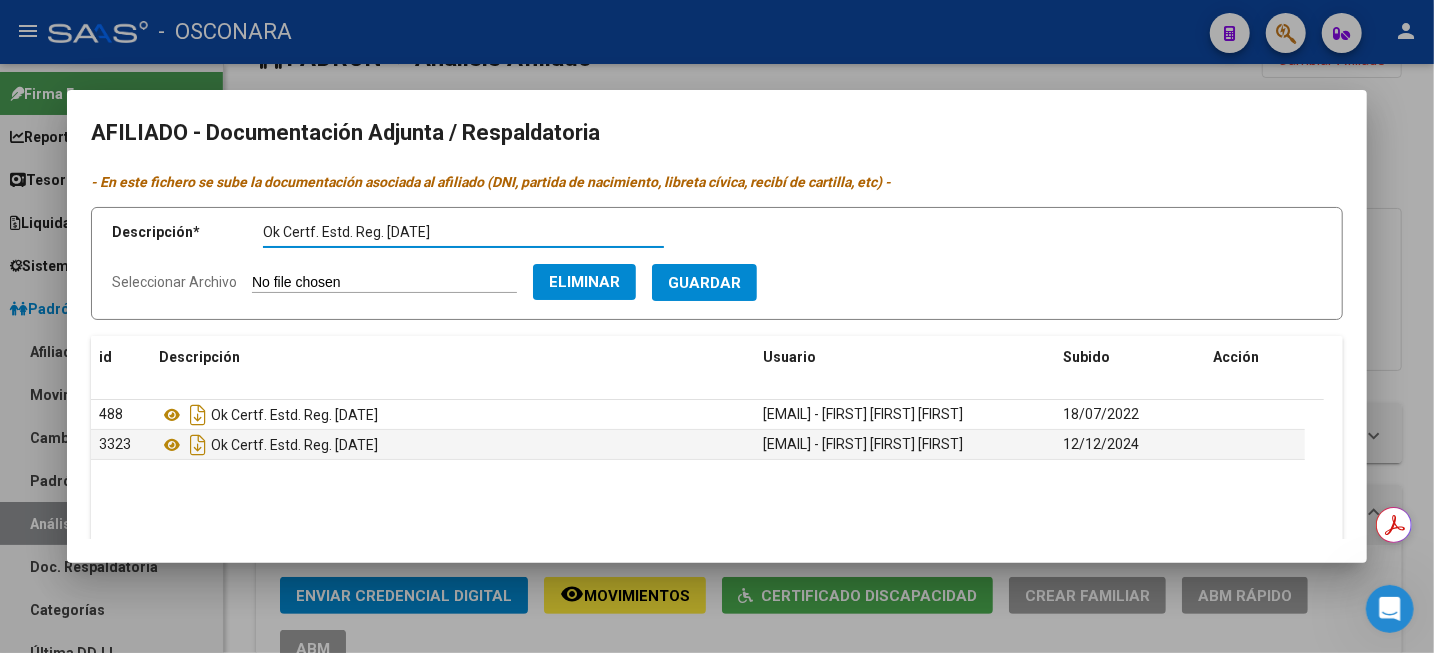 click on "Guardar" at bounding box center (704, 283) 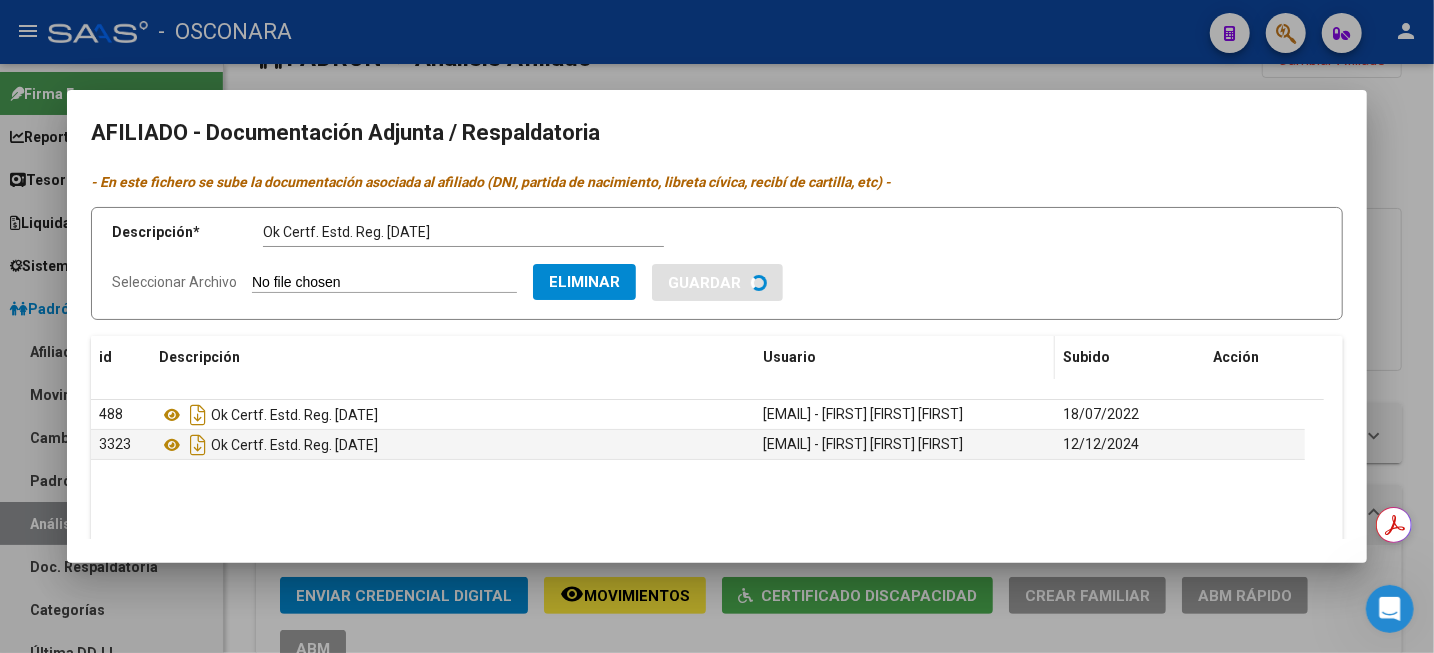 type 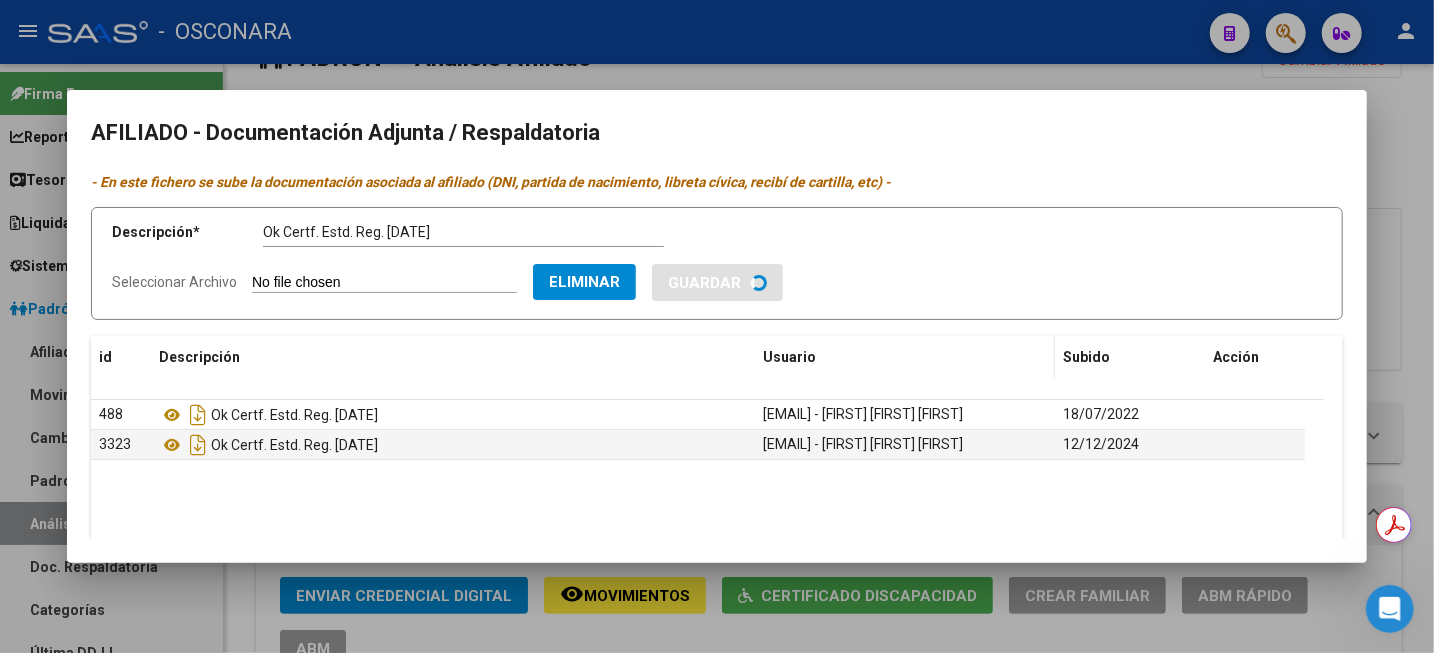 type 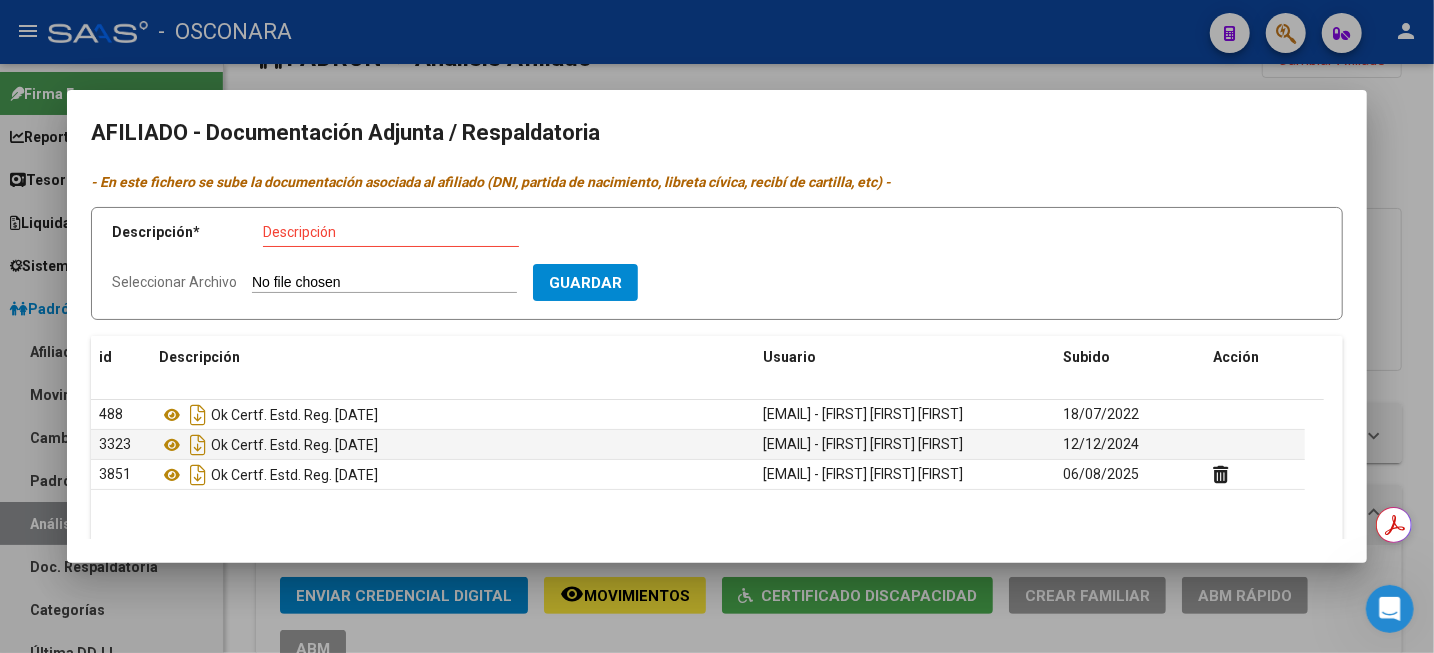 click at bounding box center (717, 326) 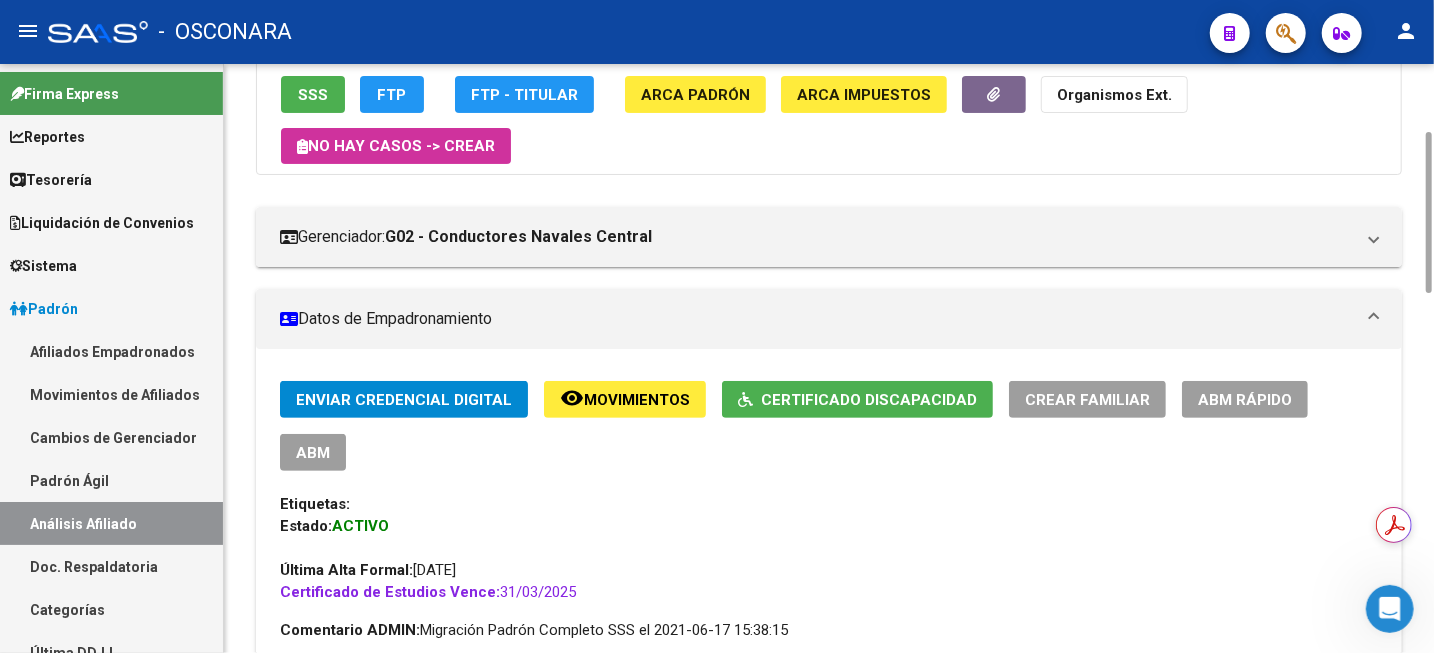 scroll, scrollTop: 500, scrollLeft: 0, axis: vertical 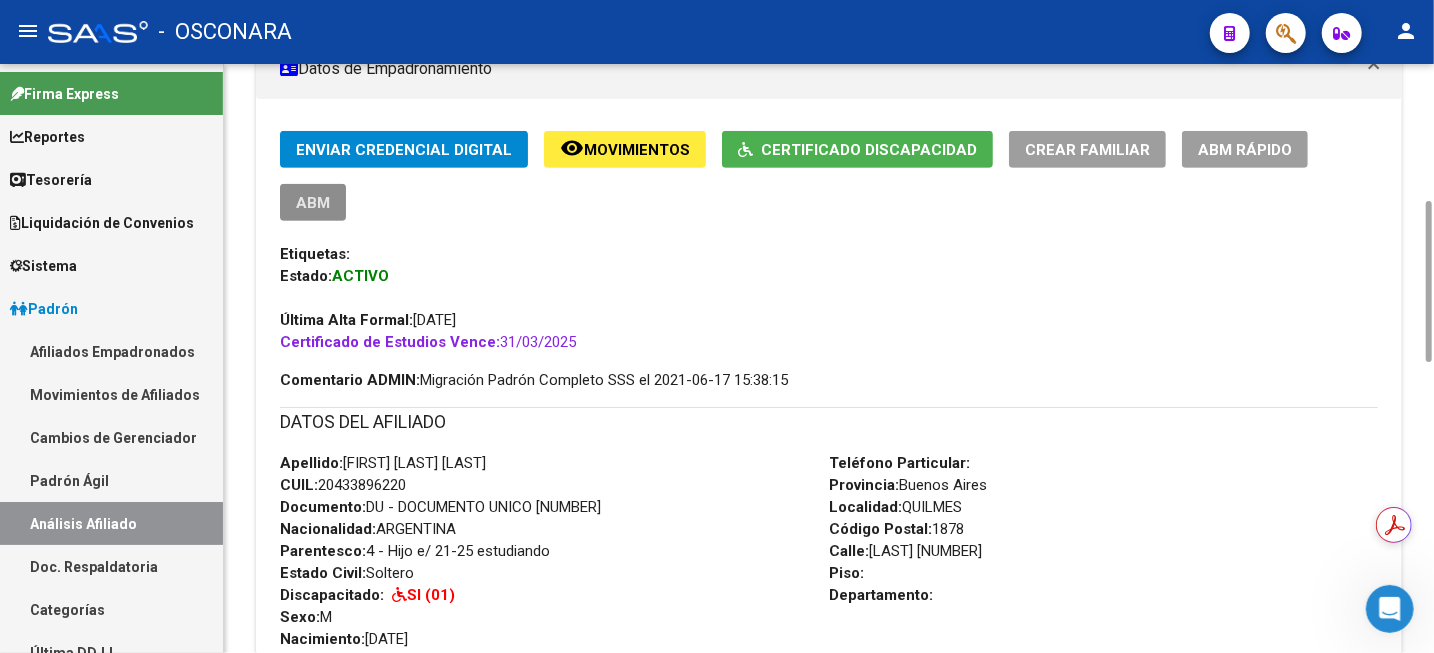 drag, startPoint x: 1314, startPoint y: 148, endPoint x: 1273, endPoint y: 177, distance: 50.219517 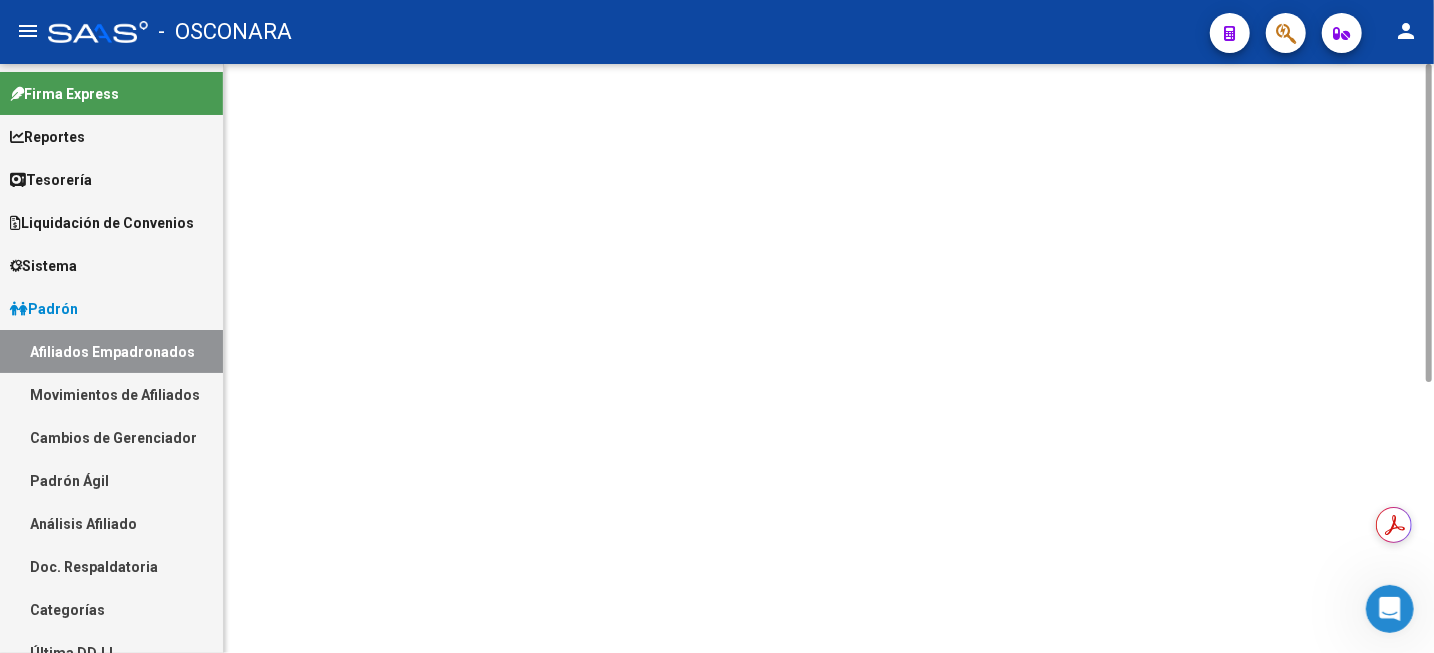 scroll, scrollTop: 0, scrollLeft: 0, axis: both 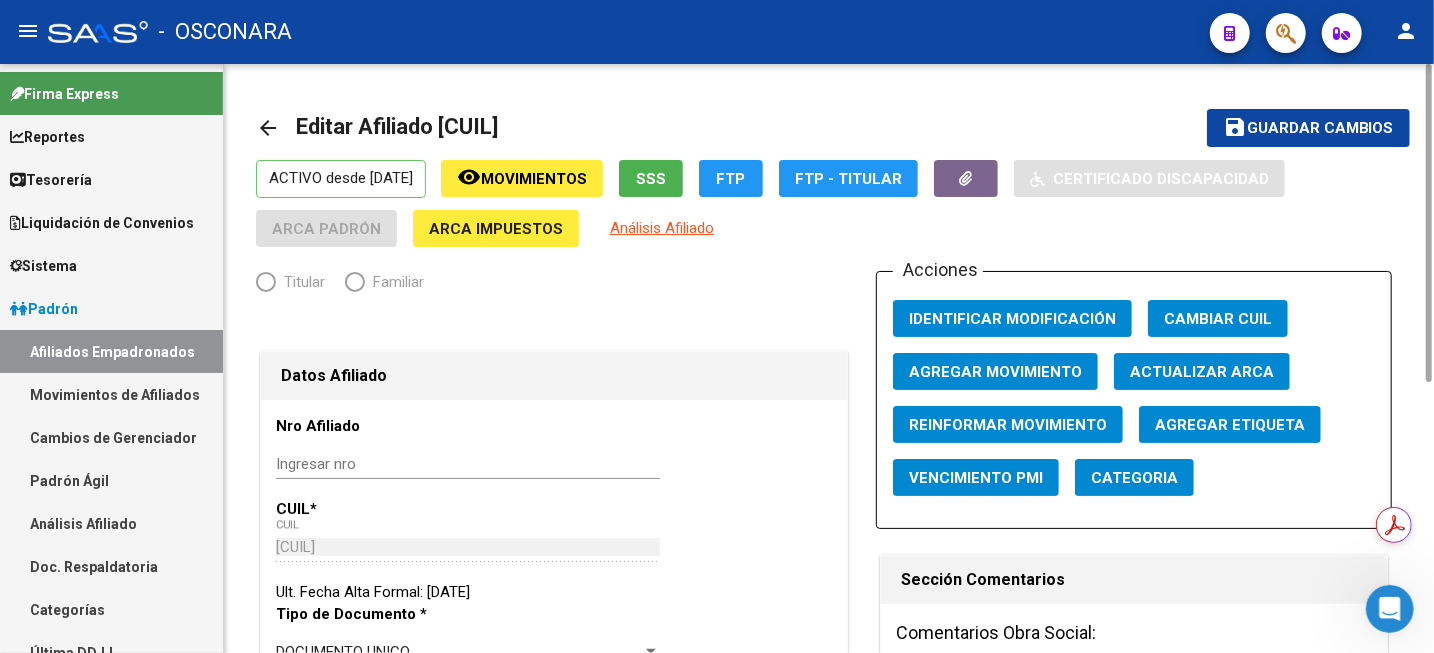 radio on "true" 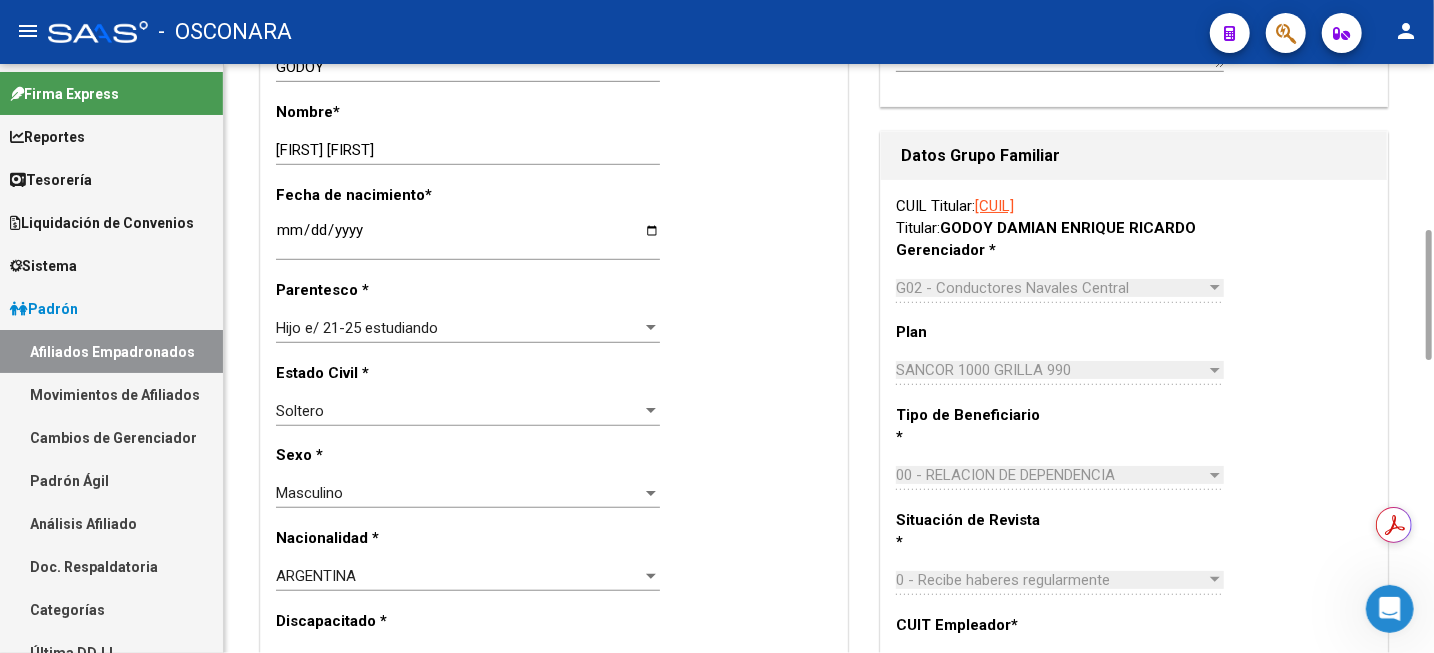 scroll, scrollTop: 1000, scrollLeft: 0, axis: vertical 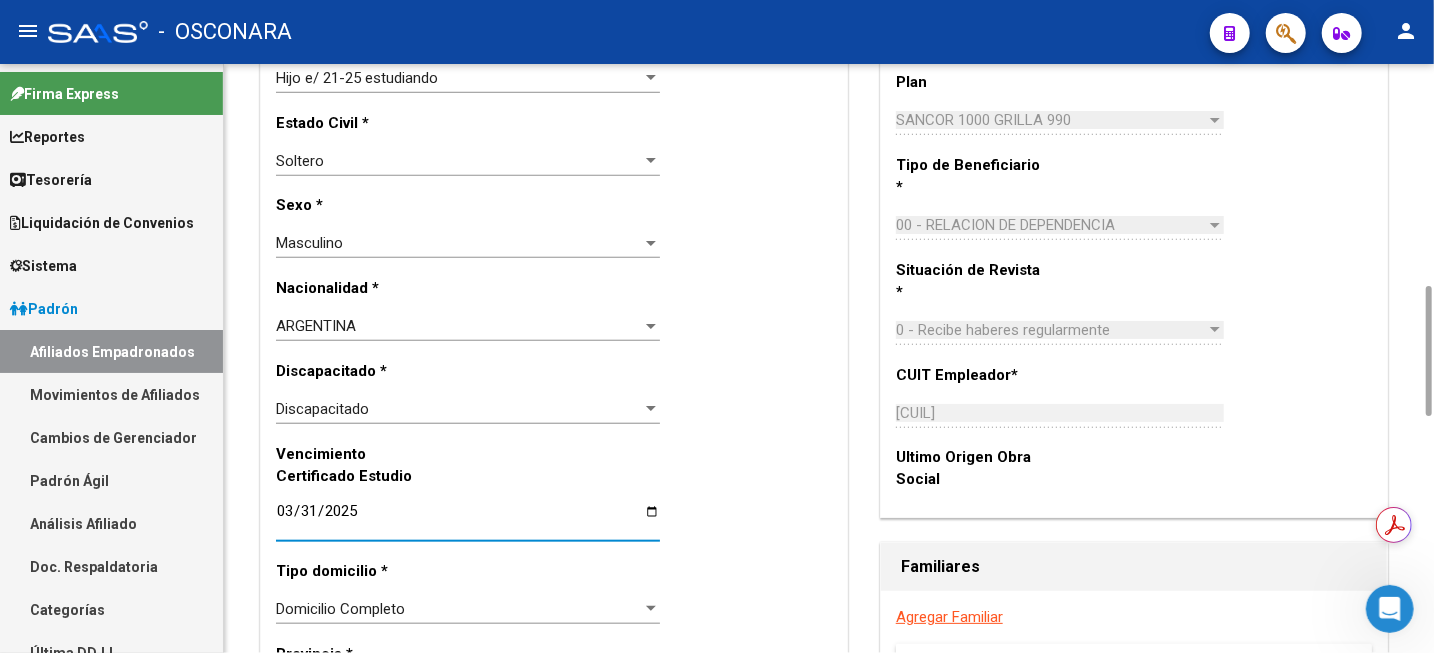 click on "2025-03-31" at bounding box center (468, 519) 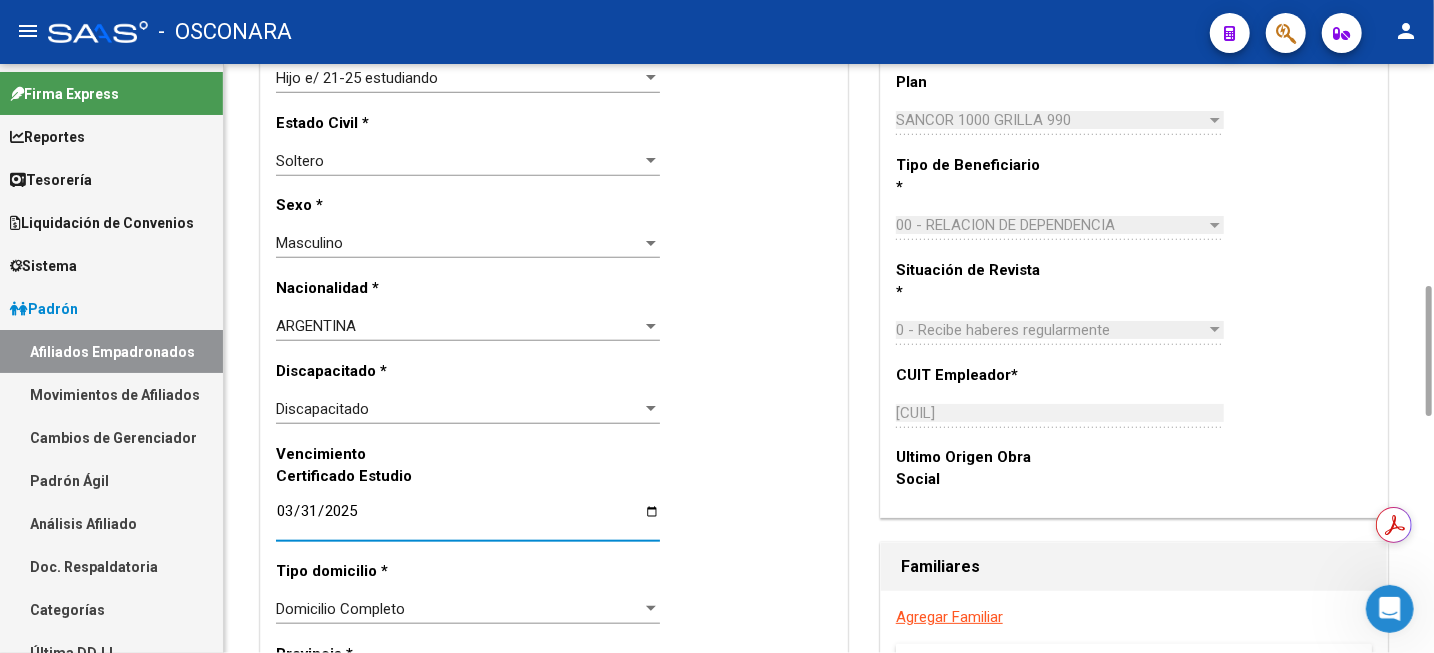 type on "[DATE]" 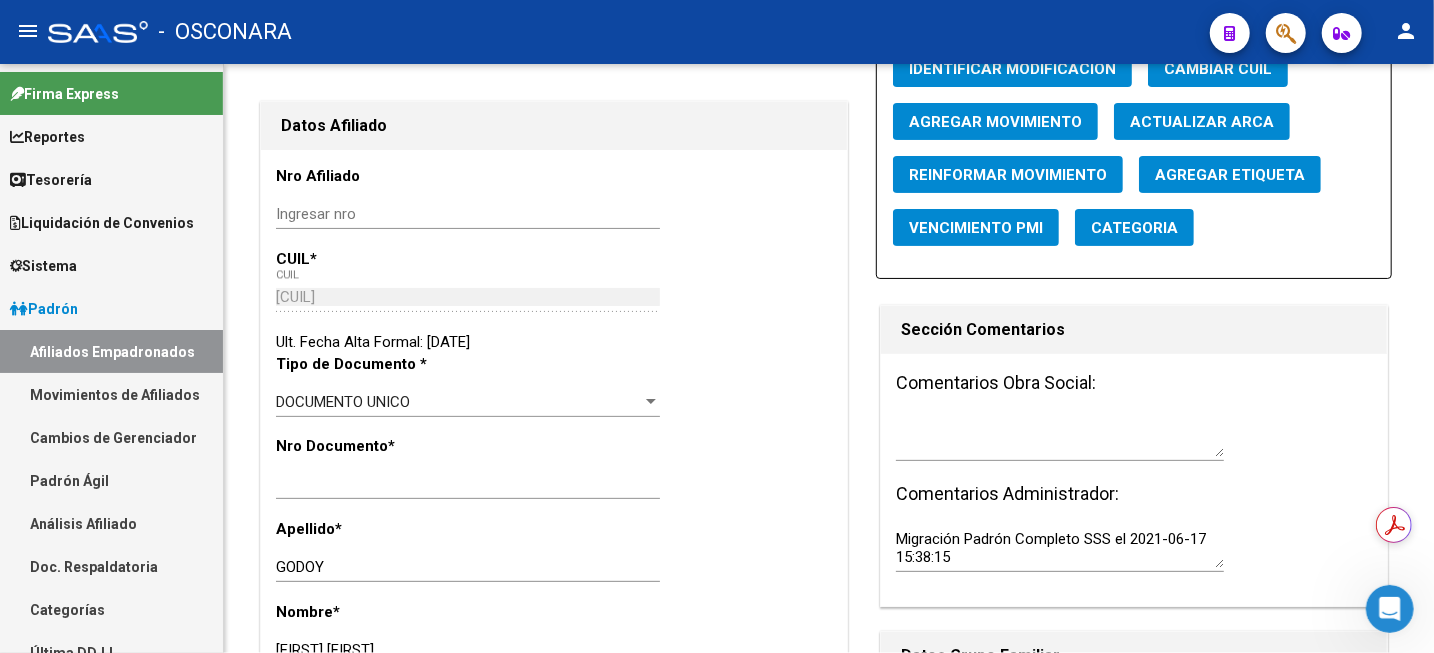 scroll, scrollTop: 0, scrollLeft: 0, axis: both 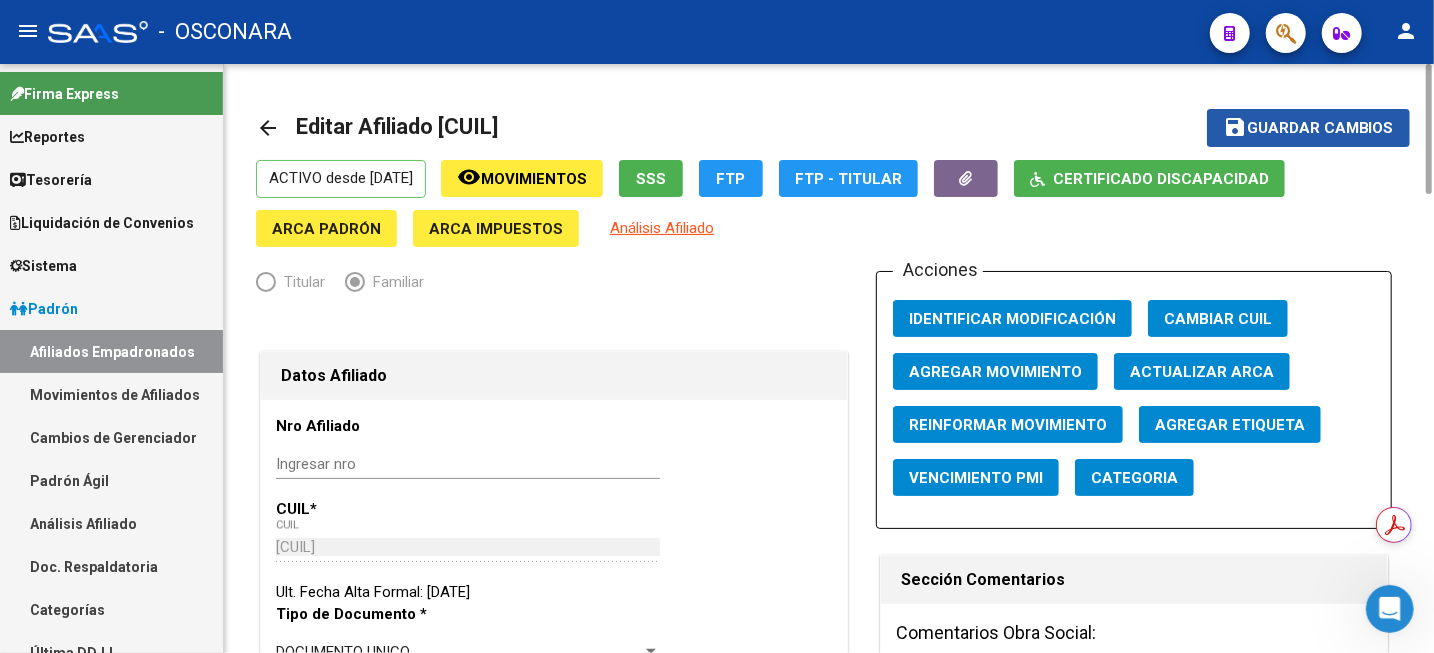 click on "Guardar cambios" 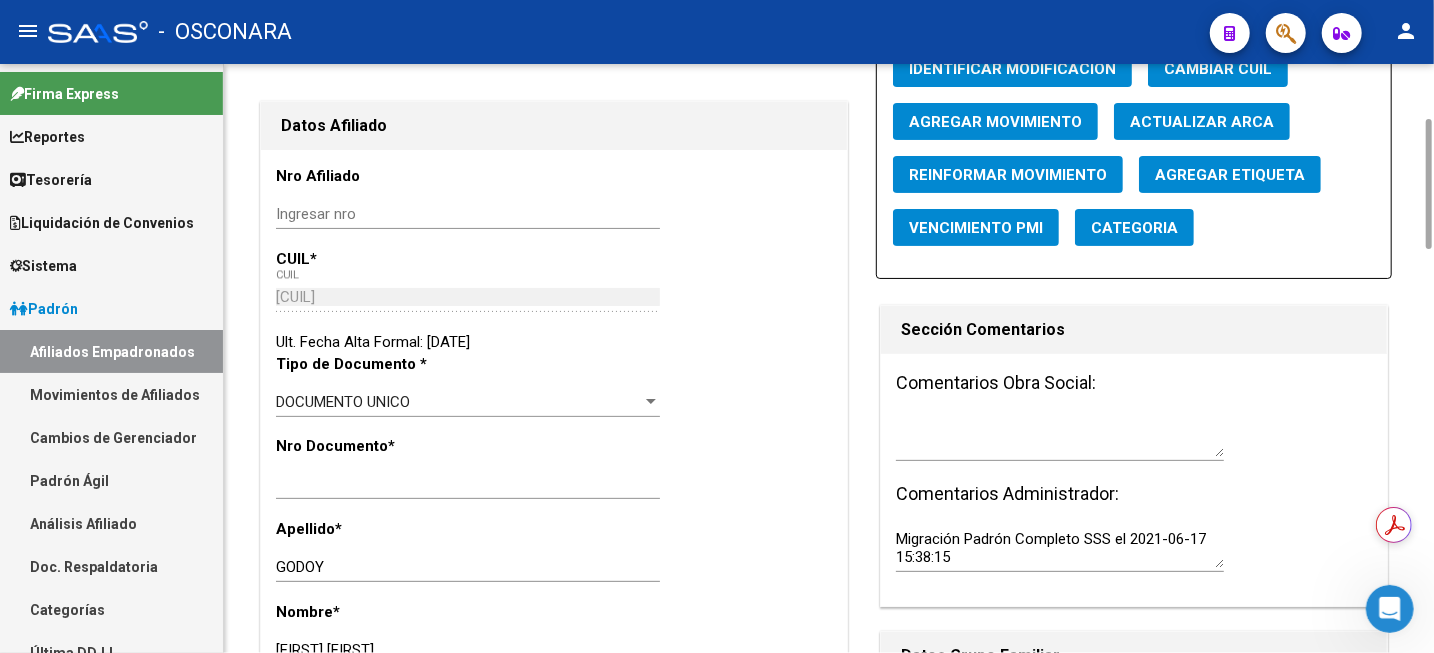 scroll, scrollTop: 0, scrollLeft: 0, axis: both 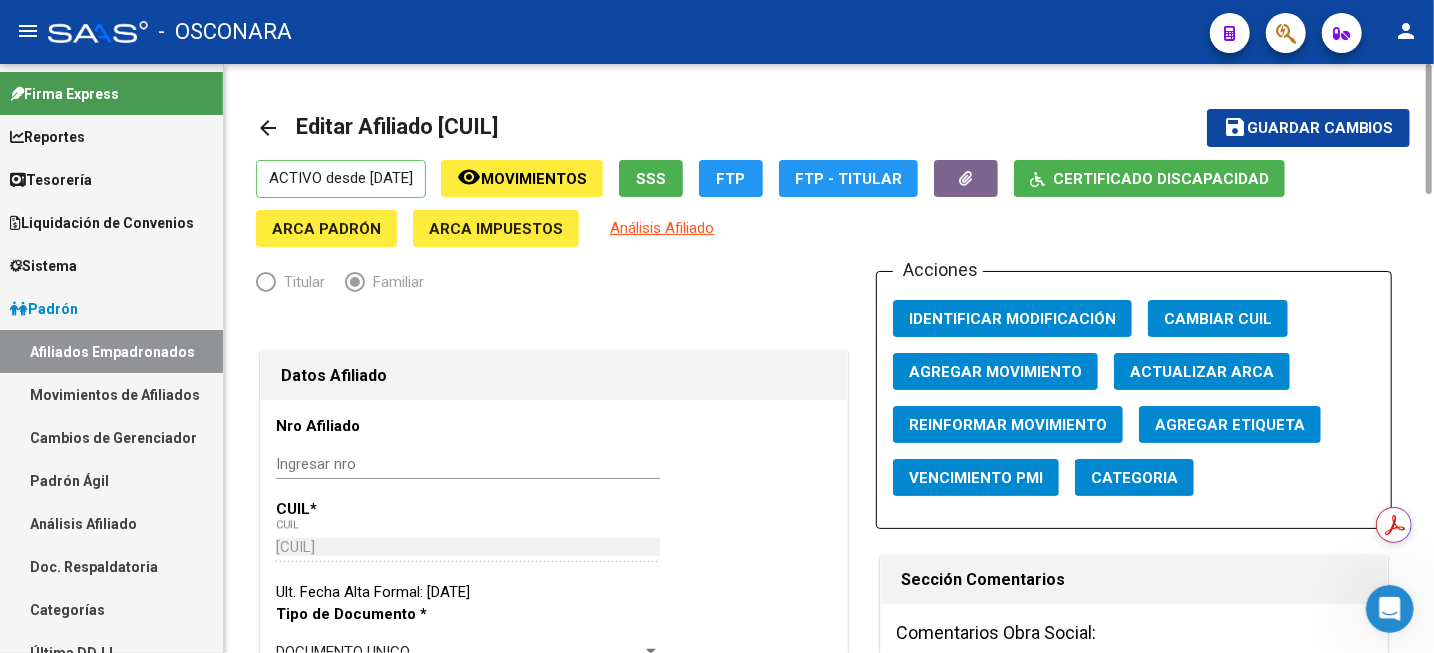 click on "Guardar cambios" 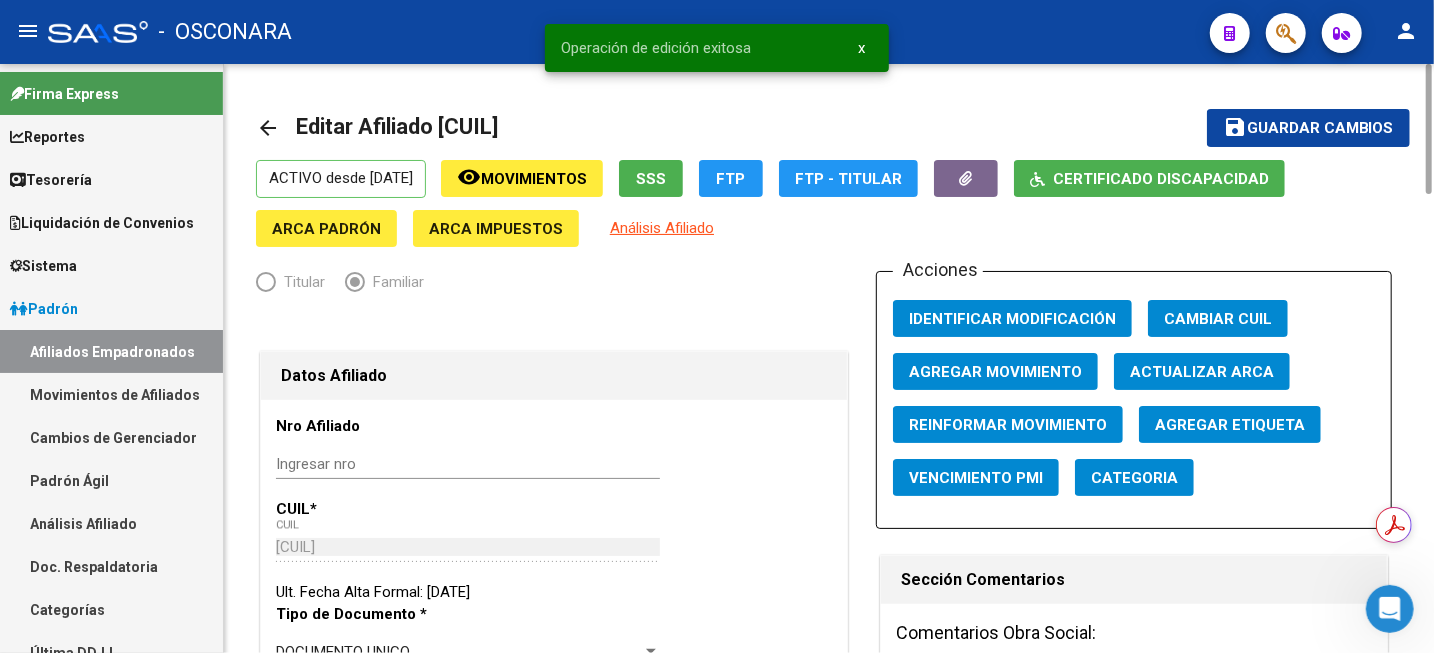 click on "Editar Afiliado [CUIL]" 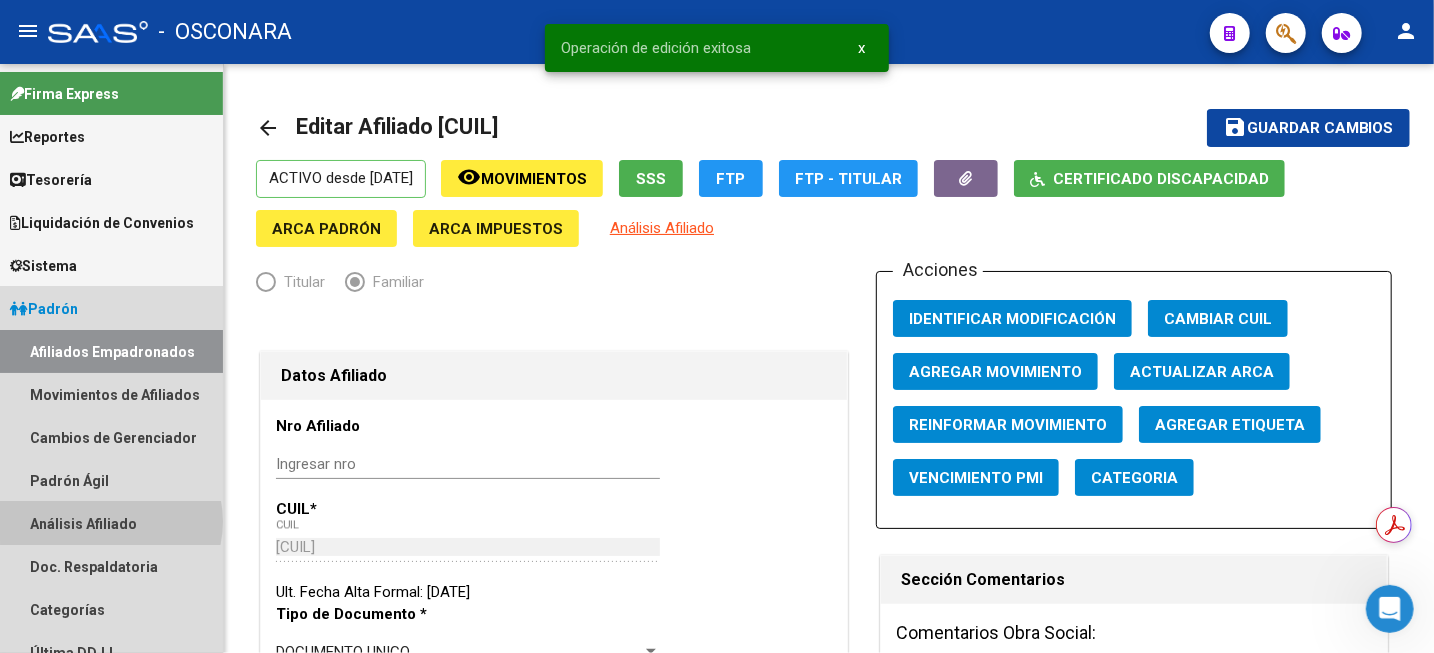 click on "Análisis Afiliado" at bounding box center [111, 523] 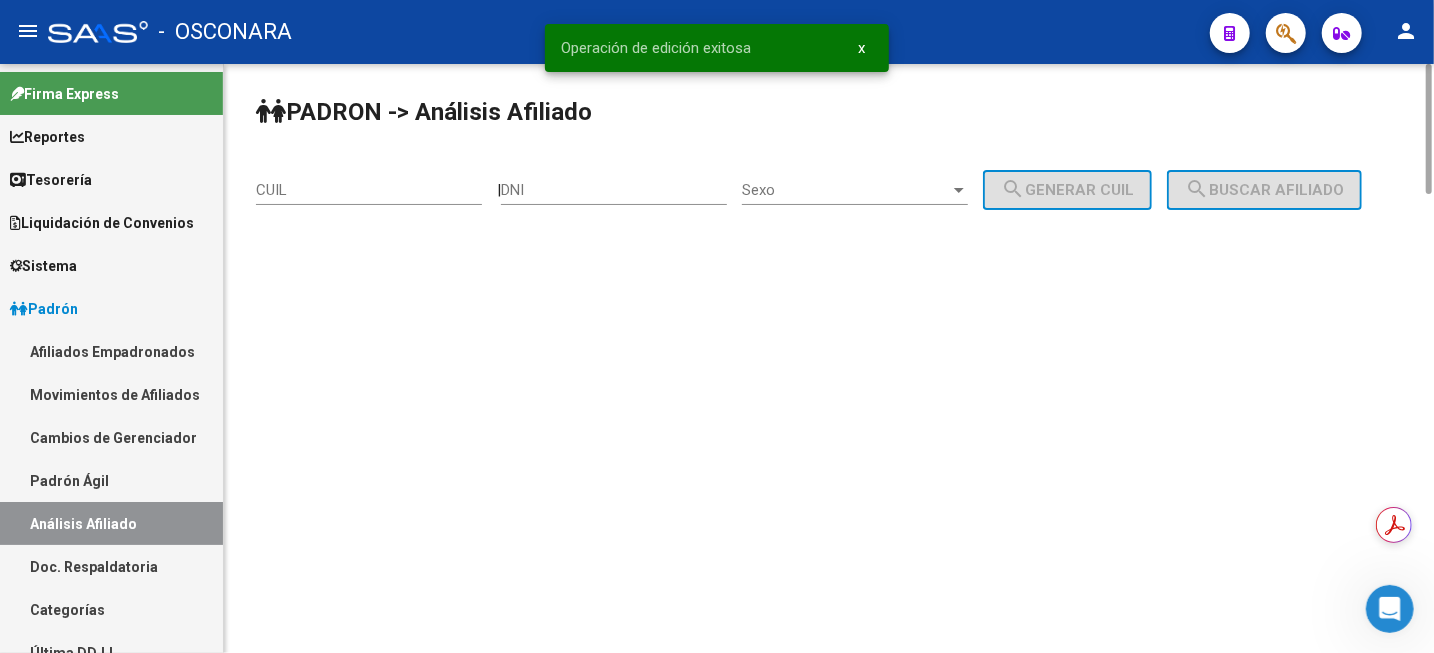 click on "CUIL" at bounding box center [369, 190] 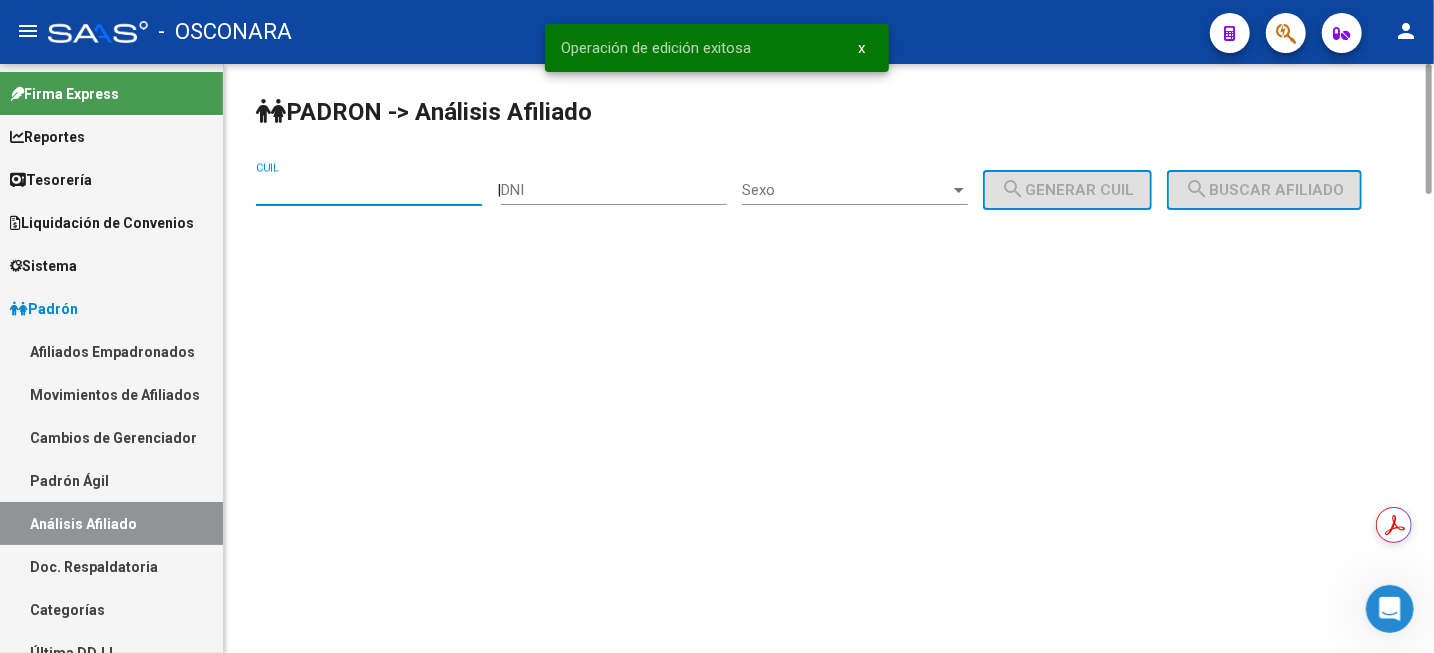 paste on "[CUIL]" 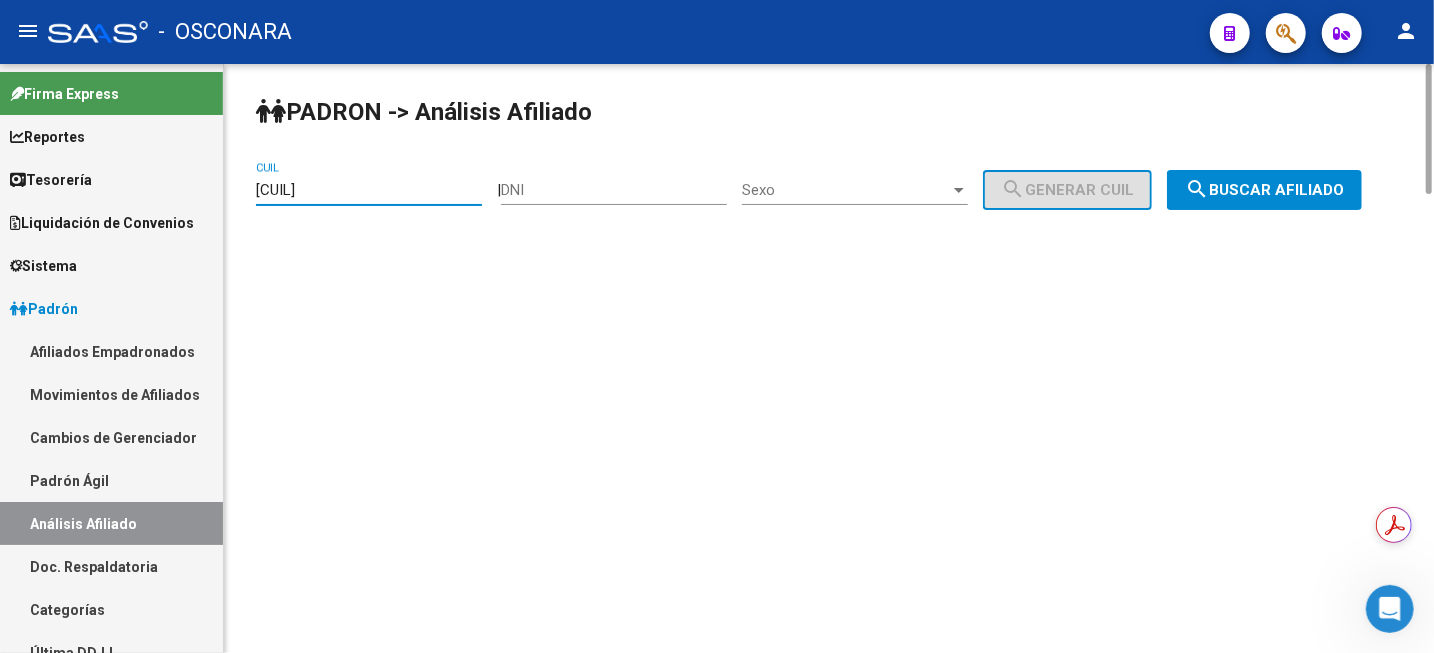 type on "[CUIL]" 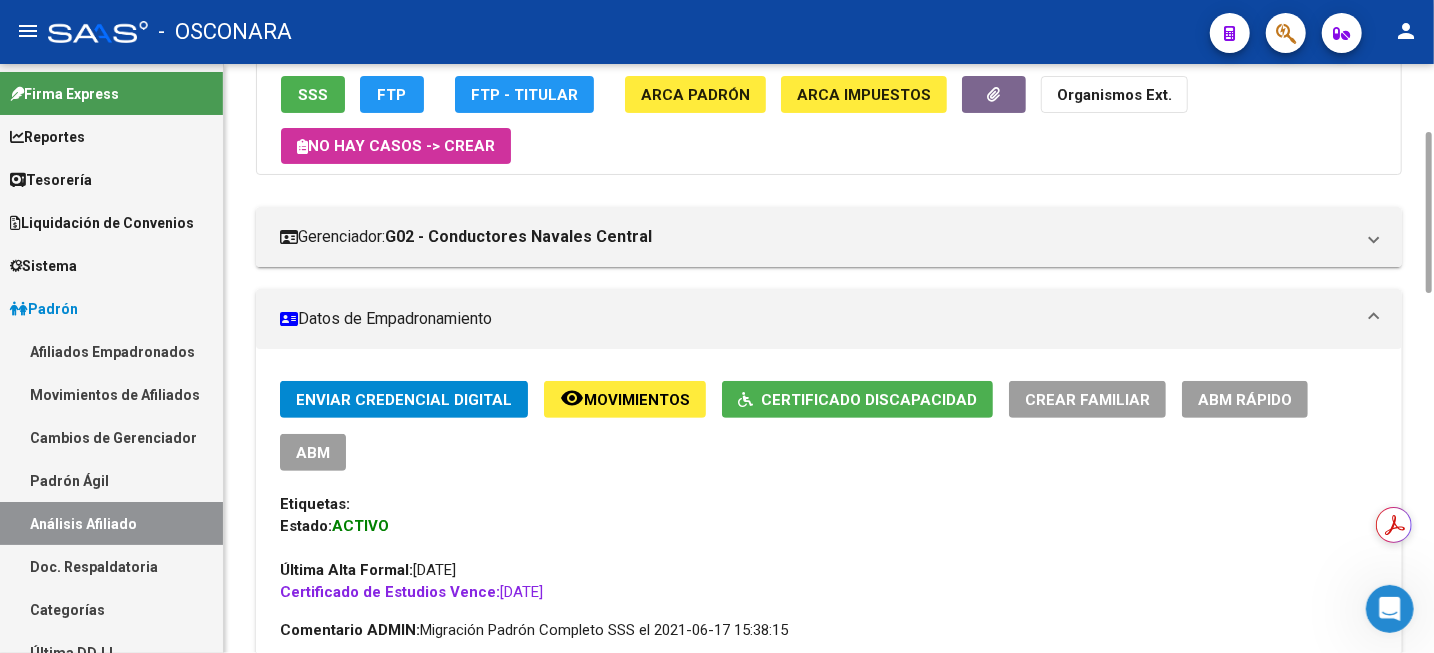 scroll, scrollTop: 500, scrollLeft: 0, axis: vertical 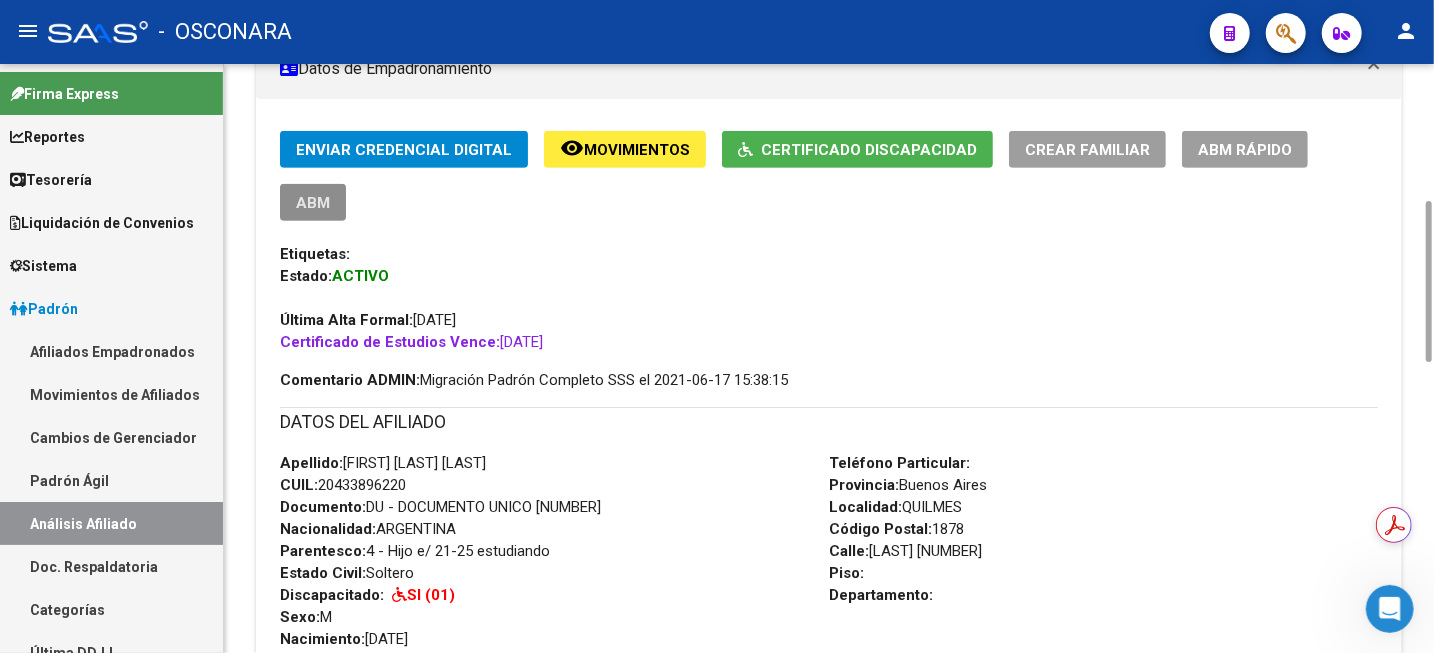 click on "ABM" at bounding box center [313, 203] 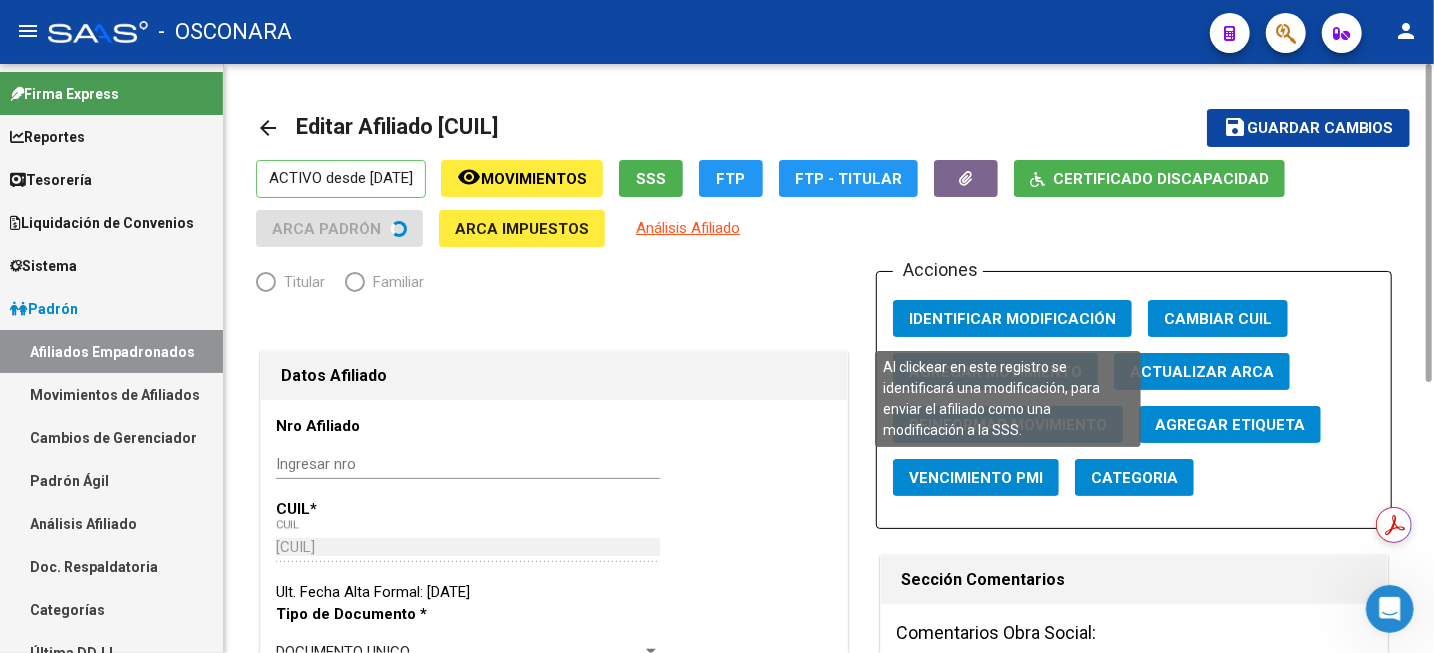 radio on "true" 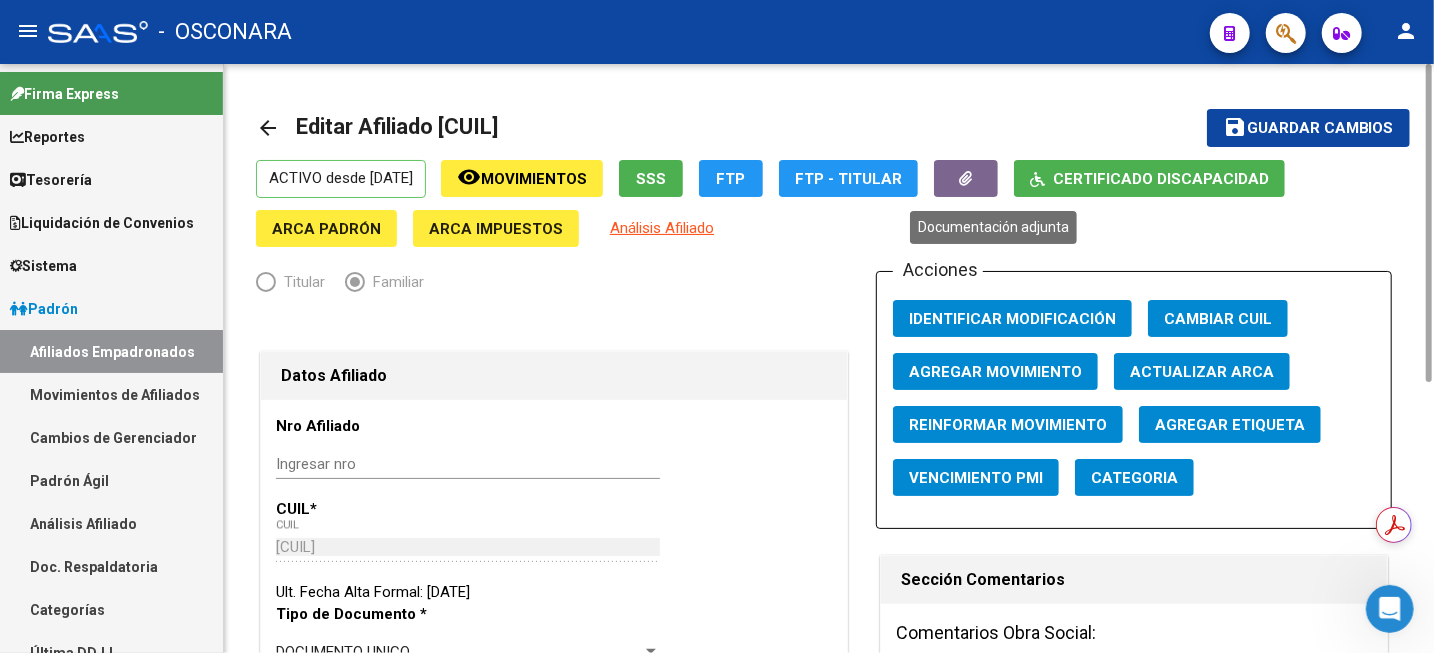 click 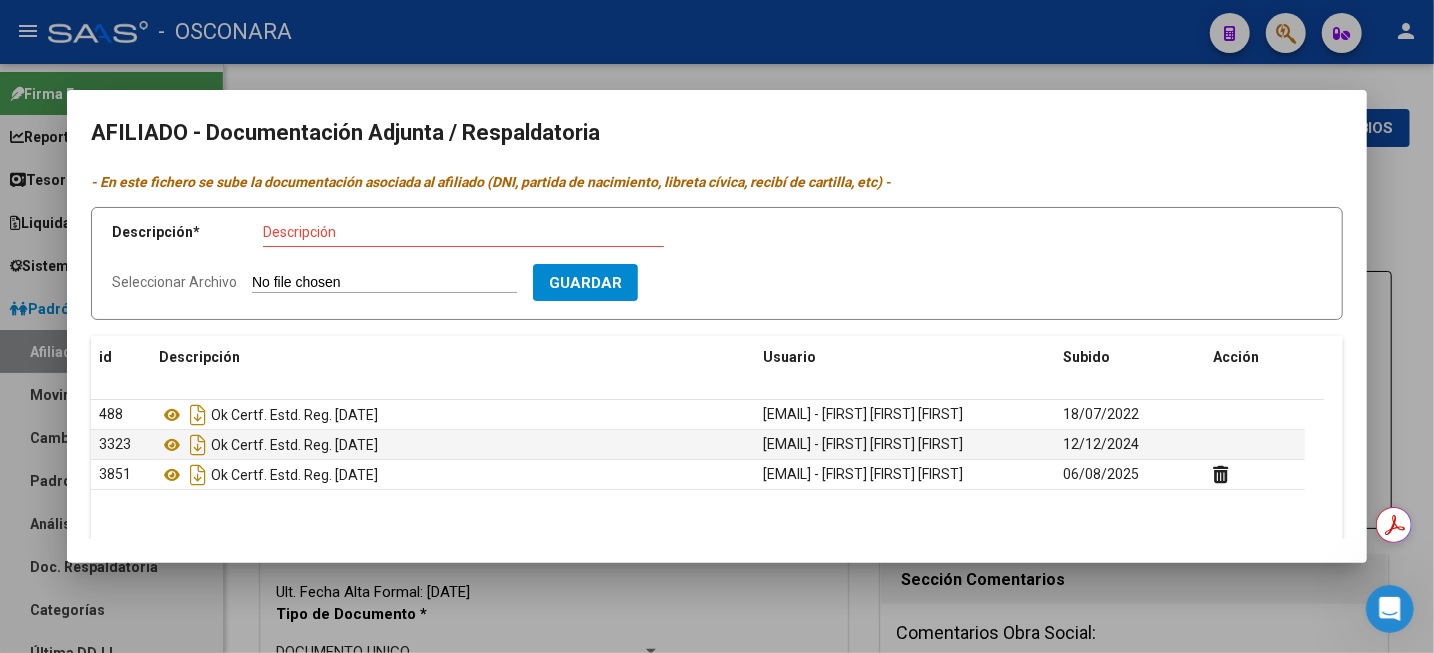 click at bounding box center [717, 326] 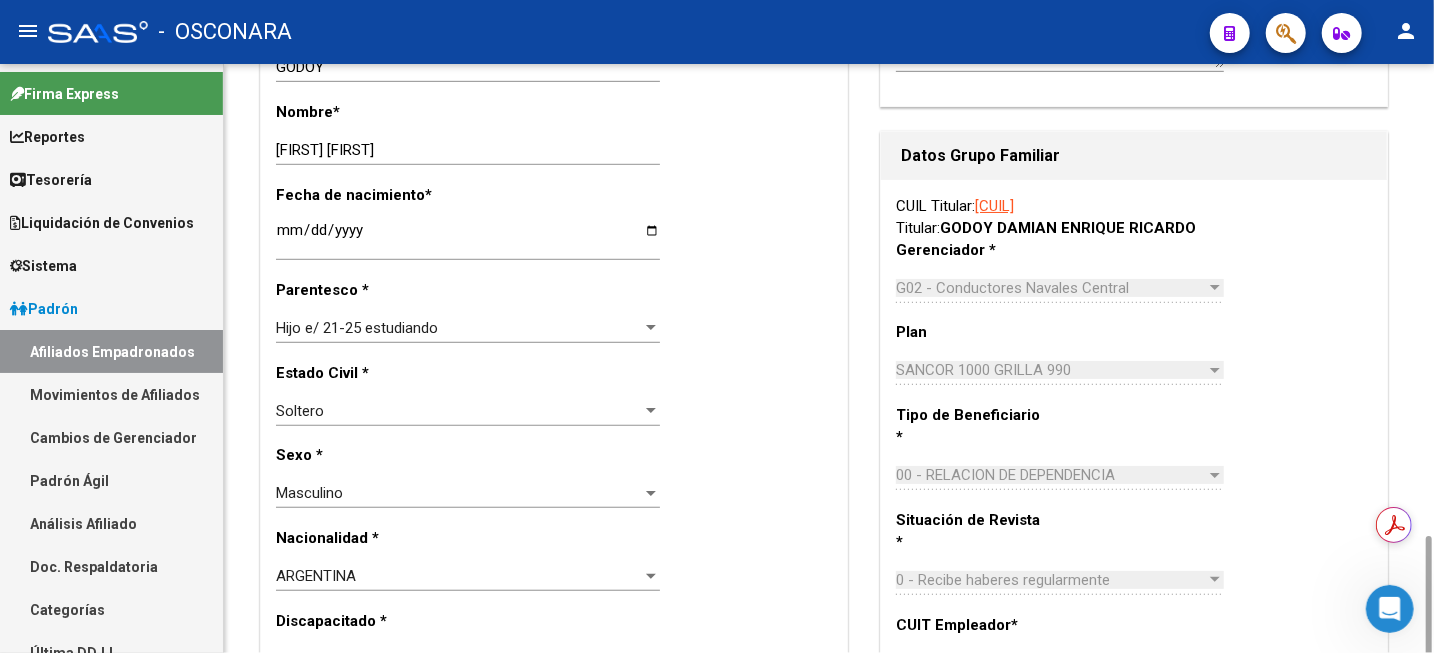 scroll, scrollTop: 1000, scrollLeft: 0, axis: vertical 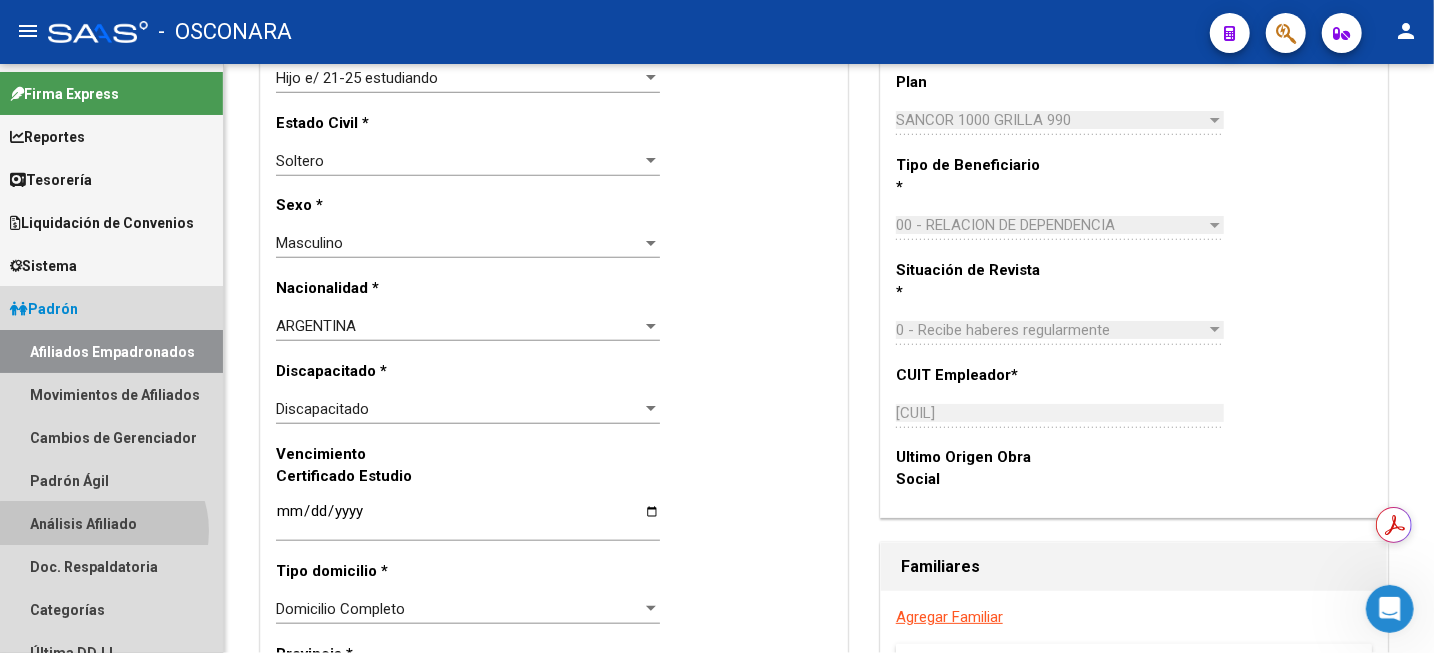 click on "Análisis Afiliado" at bounding box center (111, 523) 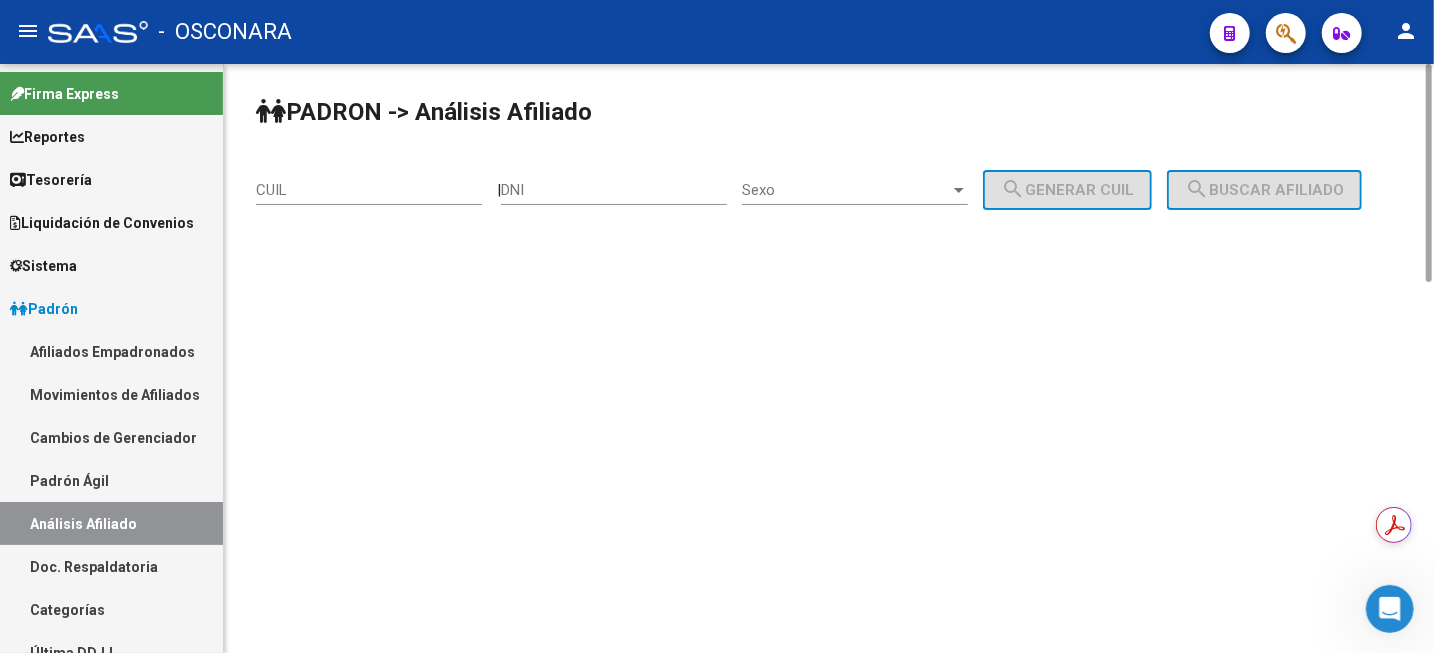 scroll, scrollTop: 0, scrollLeft: 0, axis: both 